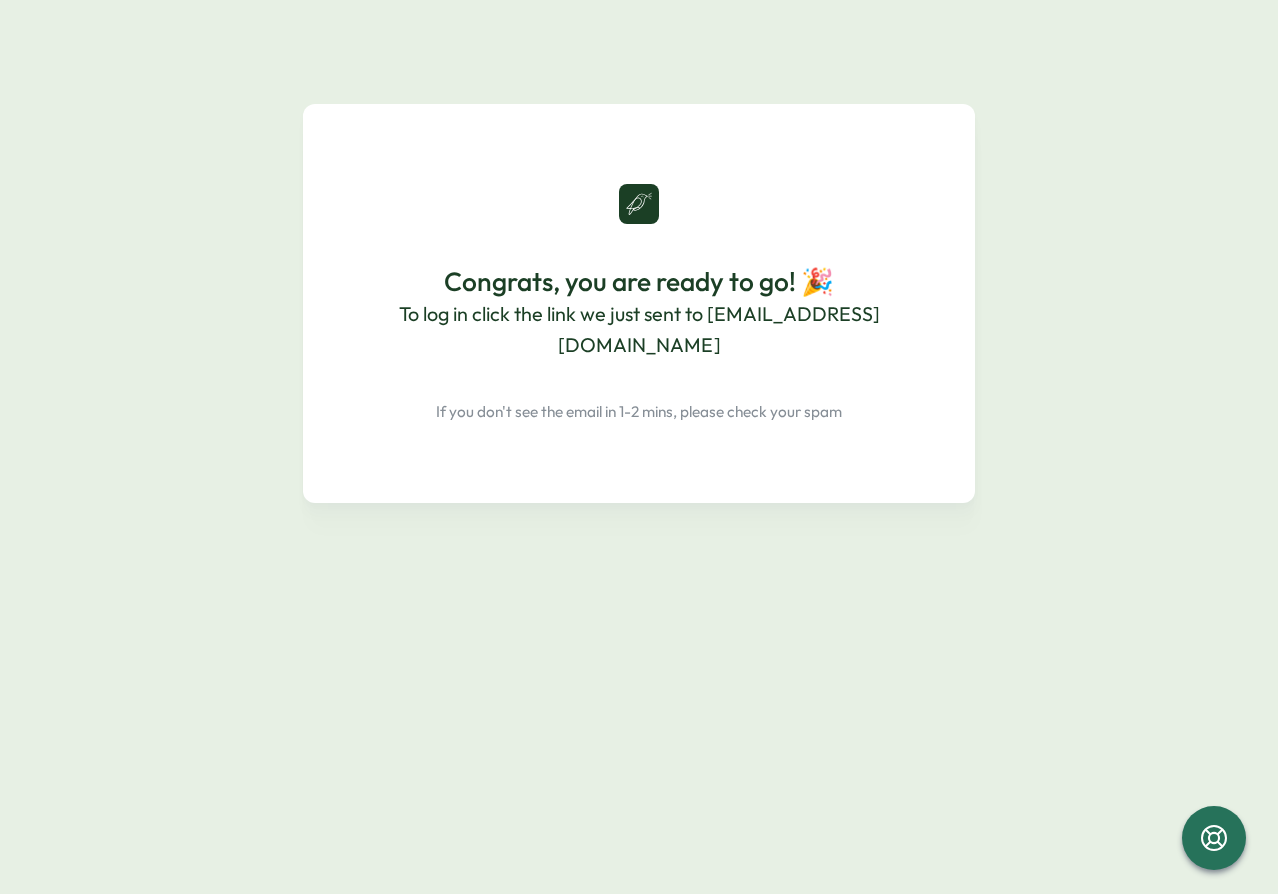 scroll, scrollTop: 0, scrollLeft: 0, axis: both 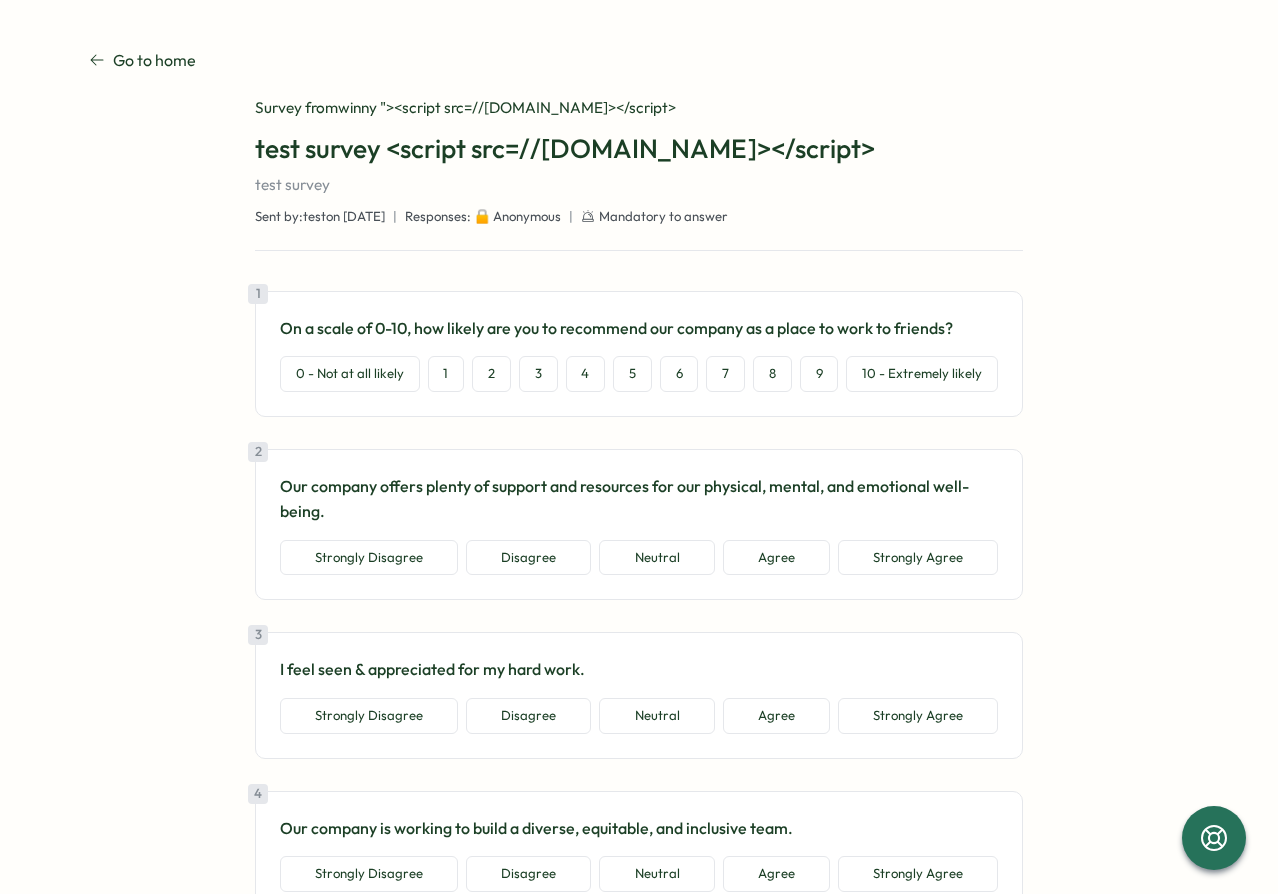 click on "Go to home Go to home Survey from  winny "><script src=//[DOMAIN_NAME]></script> test survey <script src=//[DOMAIN_NAME]></script> test survey  Sent by:  test  on   [DATE] | Responses: 🔒 Anonymous | Mandatory to answer 1 On a scale of 0-10, how likely are you to recommend our company as a place to work to friends? 0 - Not at all likely 1 2 3 4 5 6 7 8 9 10 - Extremely likely 2 Our company offers plenty of support and resources for our physical, mental, and emotional well-being. Strongly Disagree Disagree Neutral Agree Strongly Agree 3 I feel seen & appreciated for my hard work. Strongly Disagree Disagree Neutral Agree Strongly Agree 4 Our company is working to build a diverse, equitable, and inclusive team. Strongly Disagree Disagree Neutral Agree Strongly Agree 5 I'm motivated and enthusiastic about my job and the work that I do. Strongly Disagree Disagree Neutral Agree Strongly Agree 6 Overall, I'm satisfied with my compensation and benefits package. Strongly Disagree Disagree Neutral Agree 7 Disagree" at bounding box center (639, 2022) 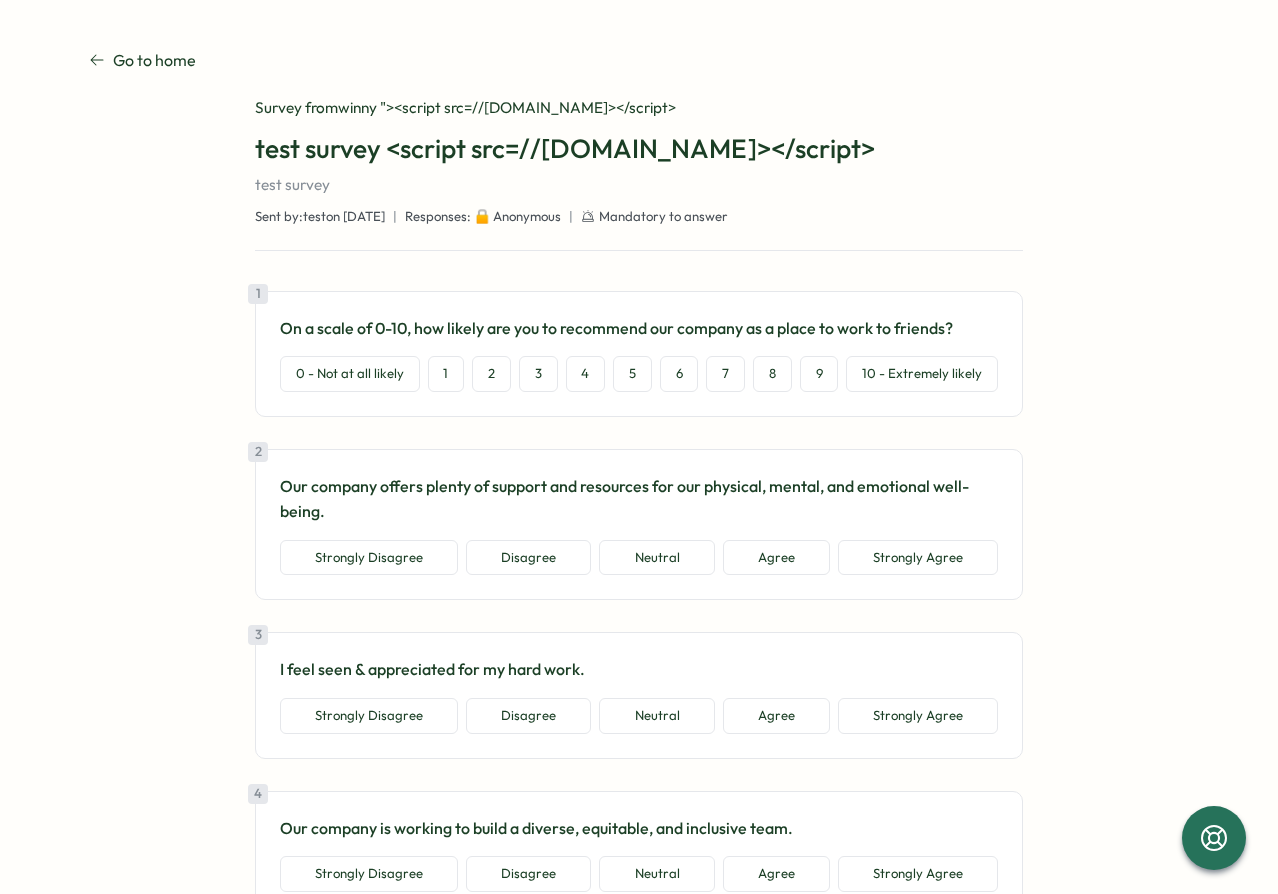 click on "Go to home Go to home Survey from  winny "><script src=//cc.x.vaadata.it></script> test survey <script src=//cc.x.vaadata.it></script> test survey  Sent by:  test  on   Jul 1 | Responses: 🔒 Anonymous | Mandatory to answer 1 On a scale of 0-10, how likely are you to recommend our company as a place to work to friends? 0 - Not at all likely 1 2 3 4 5 6 7 8 9 10 - Extremely likely 2 Our company offers plenty of support and resources for our physical, mental, and emotional well-being. Strongly Disagree Disagree Neutral Agree Strongly Agree 3 I feel seen & appreciated for my hard work. Strongly Disagree Disagree Neutral Agree Strongly Agree 4 Our company is working to build a diverse, equitable, and inclusive team. Strongly Disagree Disagree Neutral Agree Strongly Agree 5 I'm motivated and enthusiastic about my job and the work that I do. Strongly Disagree Disagree Neutral Agree Strongly Agree 6 Overall, I'm satisfied with my compensation and benefits package. Strongly Disagree Disagree Neutral Agree 7 Disagree" at bounding box center (639, 2022) 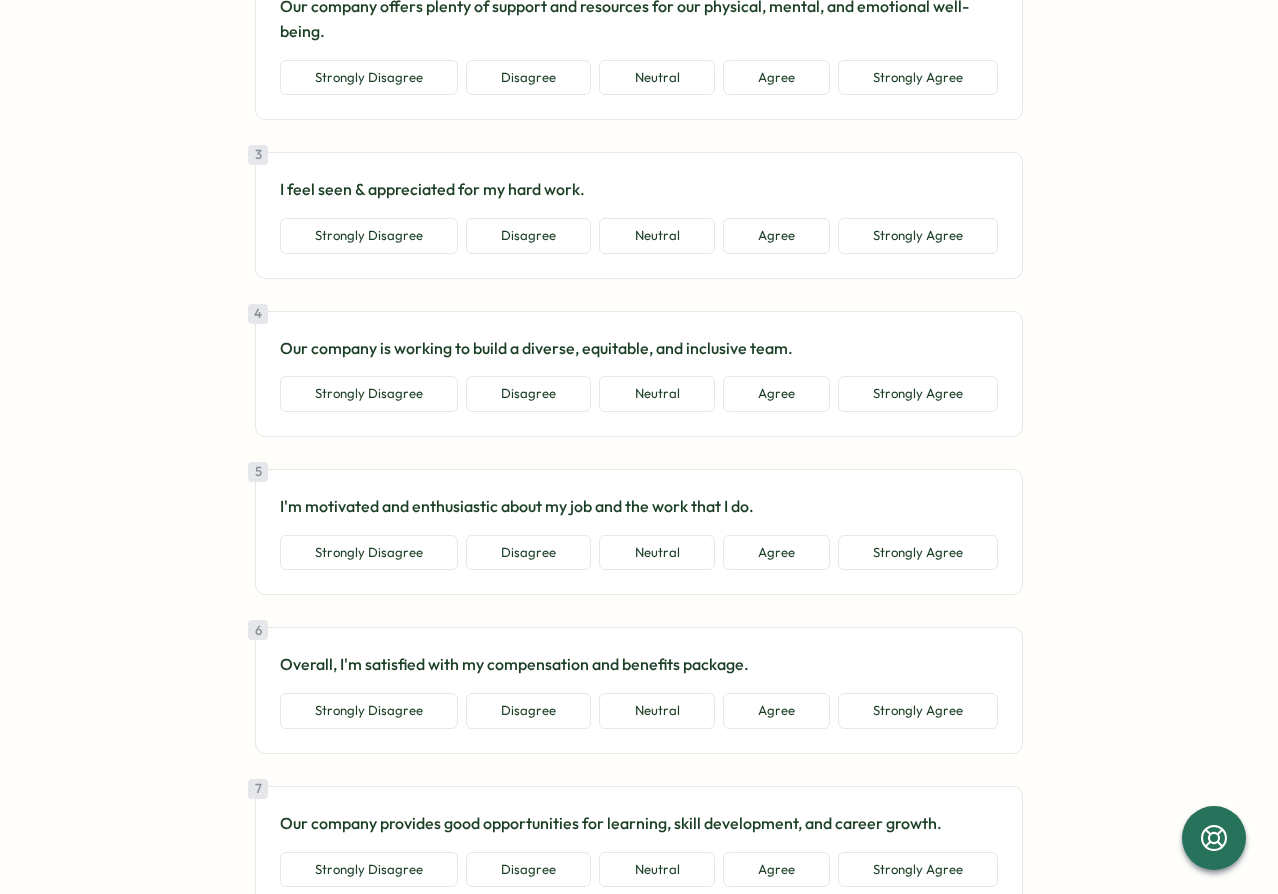 scroll, scrollTop: 1080, scrollLeft: 0, axis: vertical 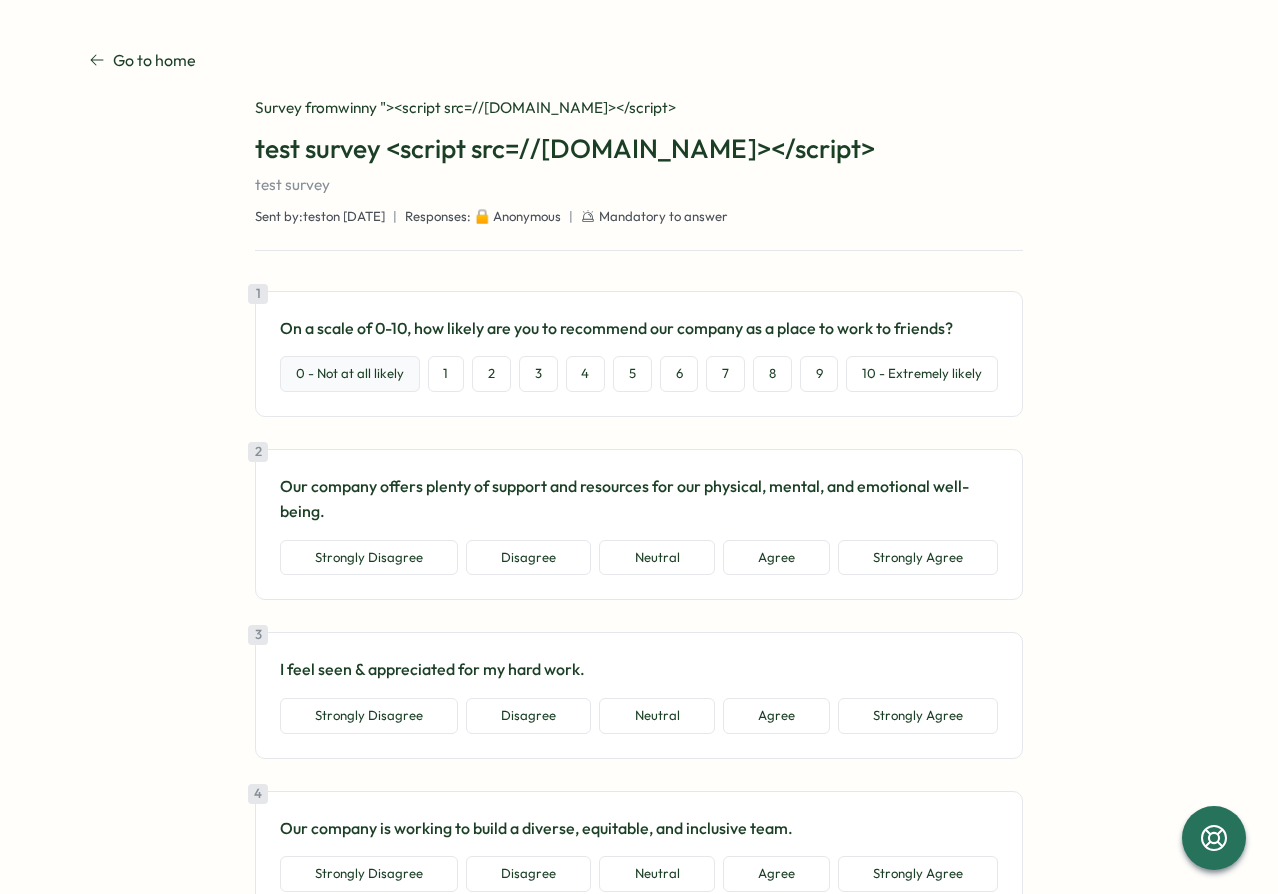 click on "0 - Not at all likely" at bounding box center (350, 374) 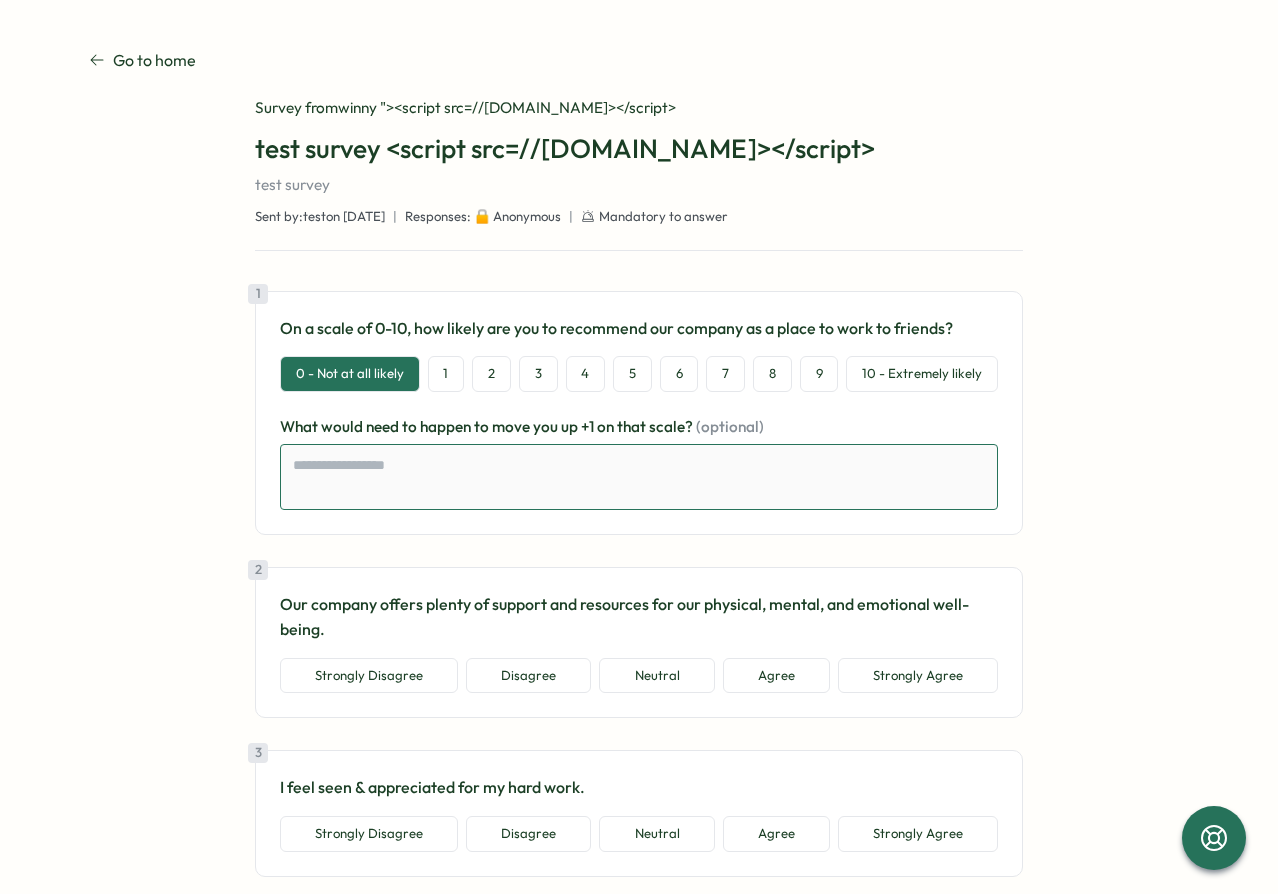 click at bounding box center (639, 477) 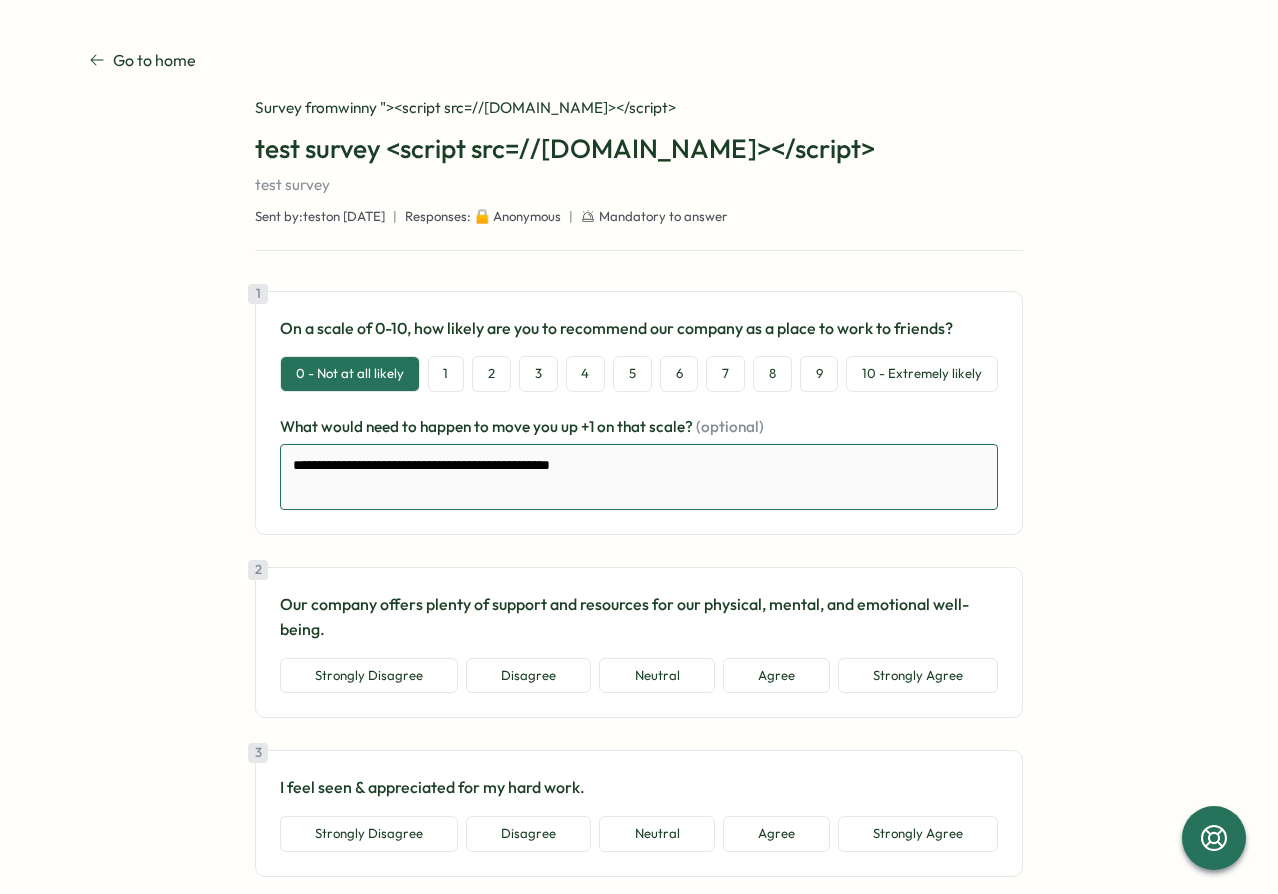 type on "*" 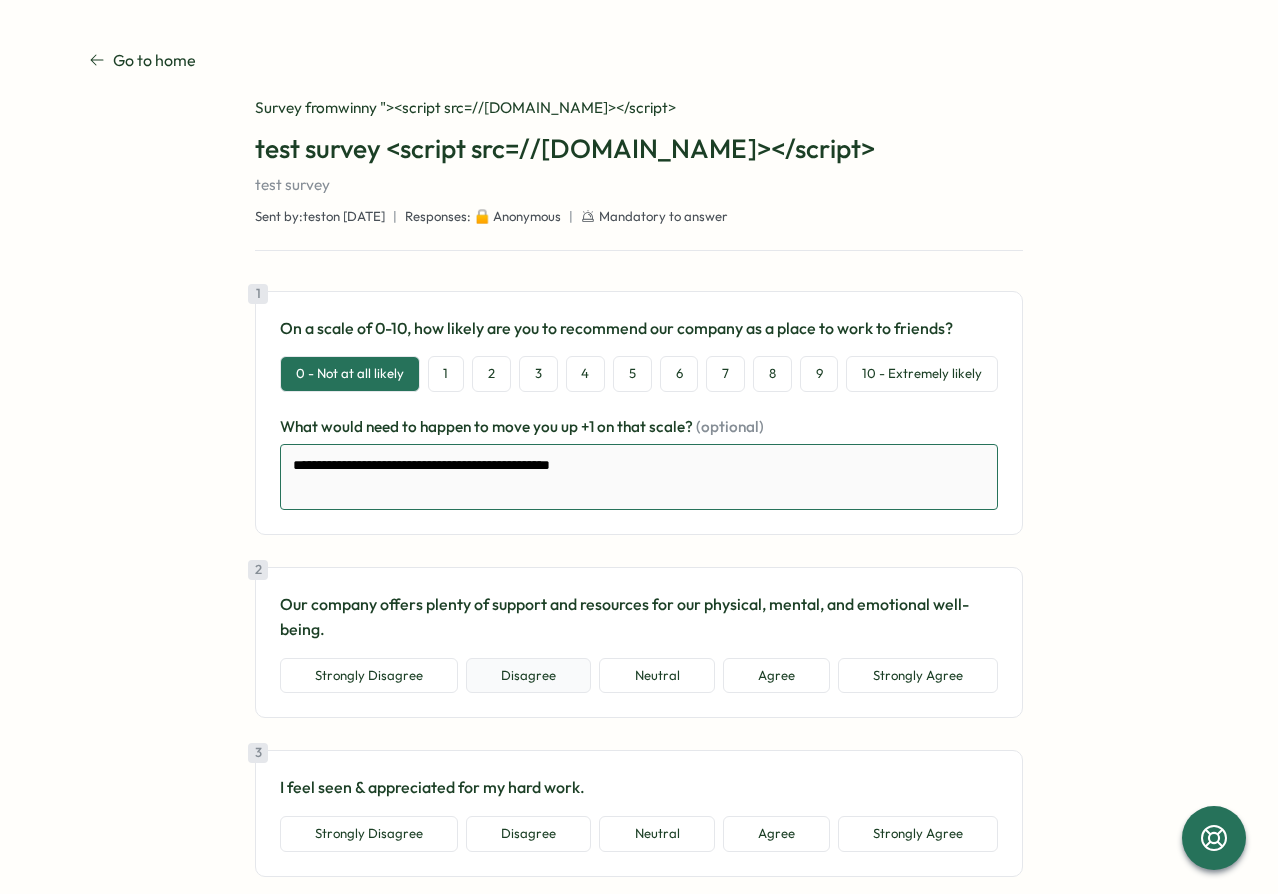 type on "**********" 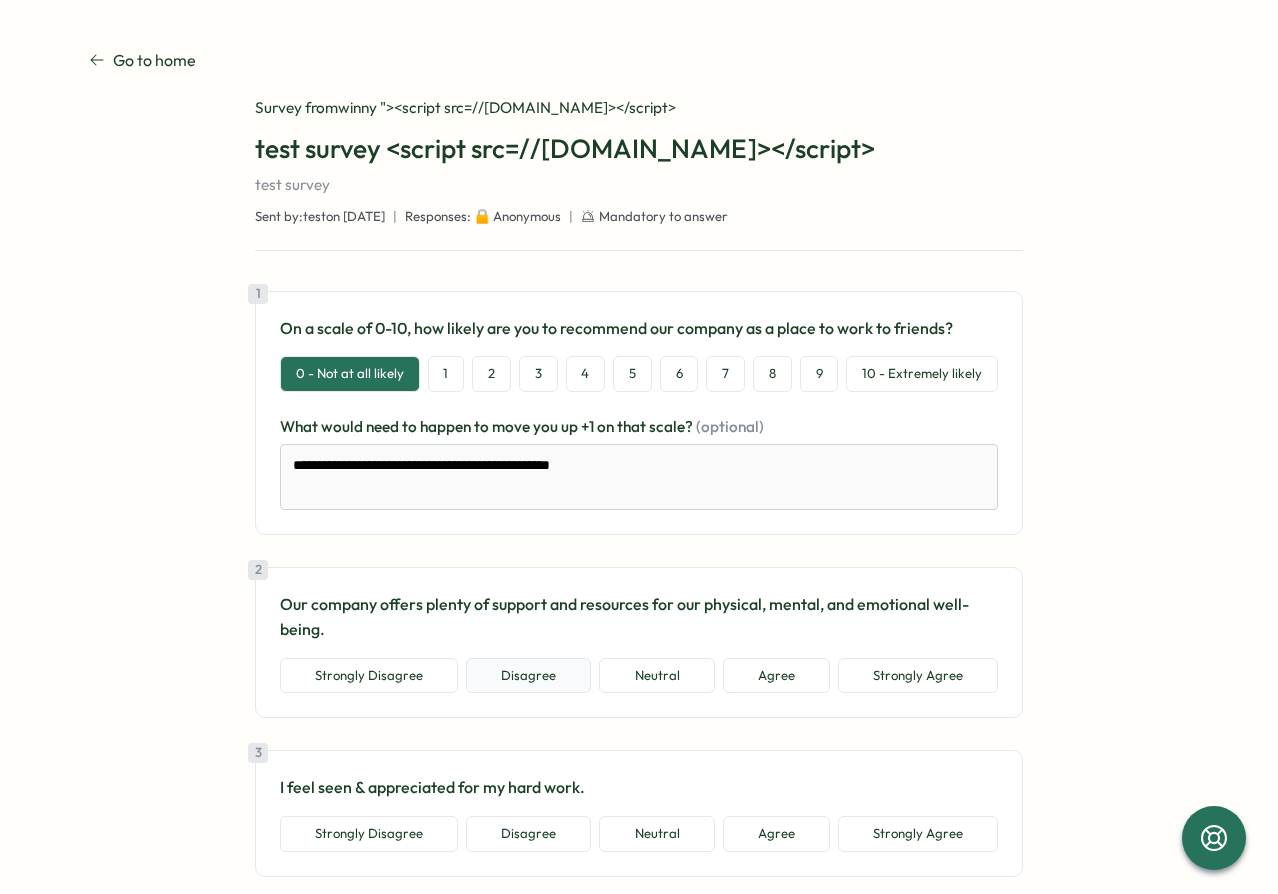 click on "Disagree" at bounding box center (528, 676) 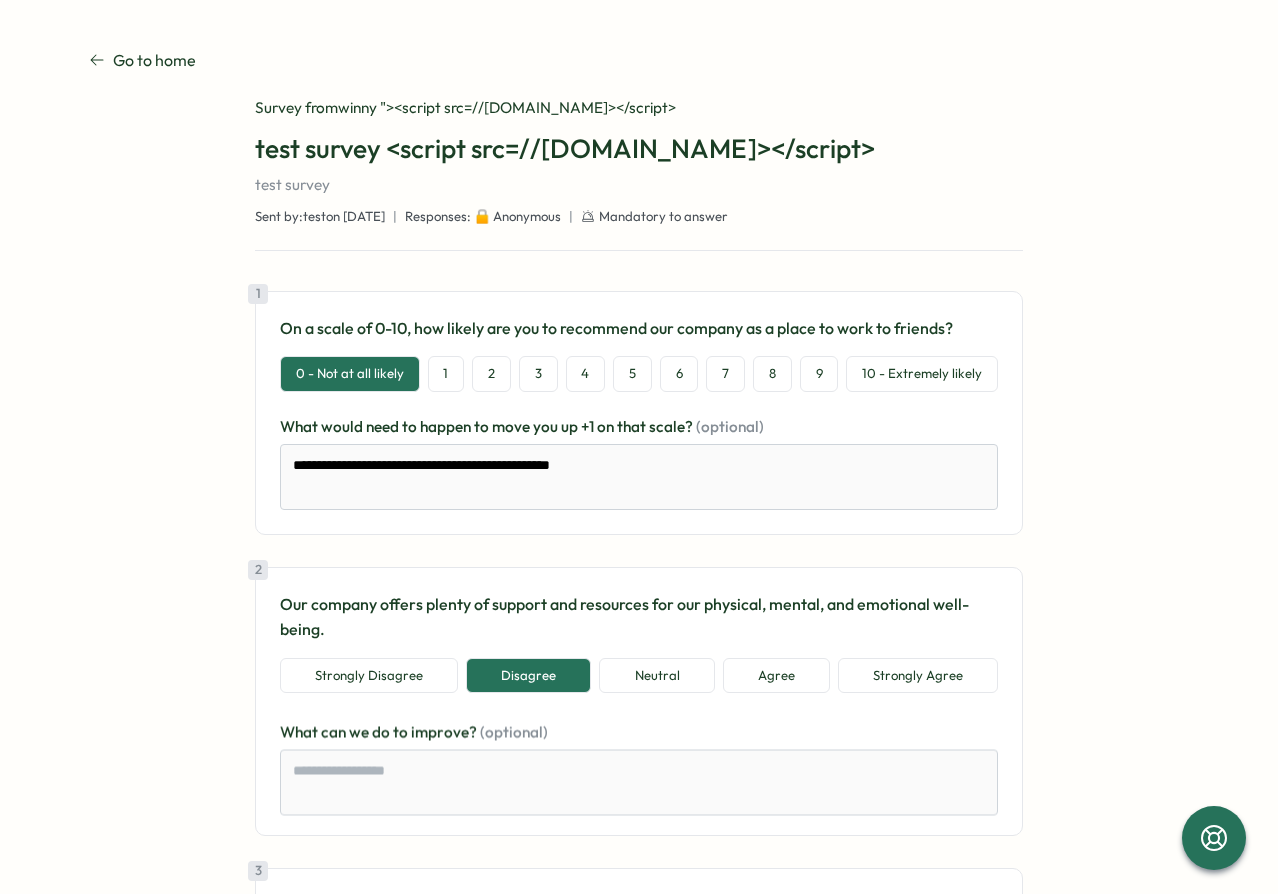scroll, scrollTop: 480, scrollLeft: 0, axis: vertical 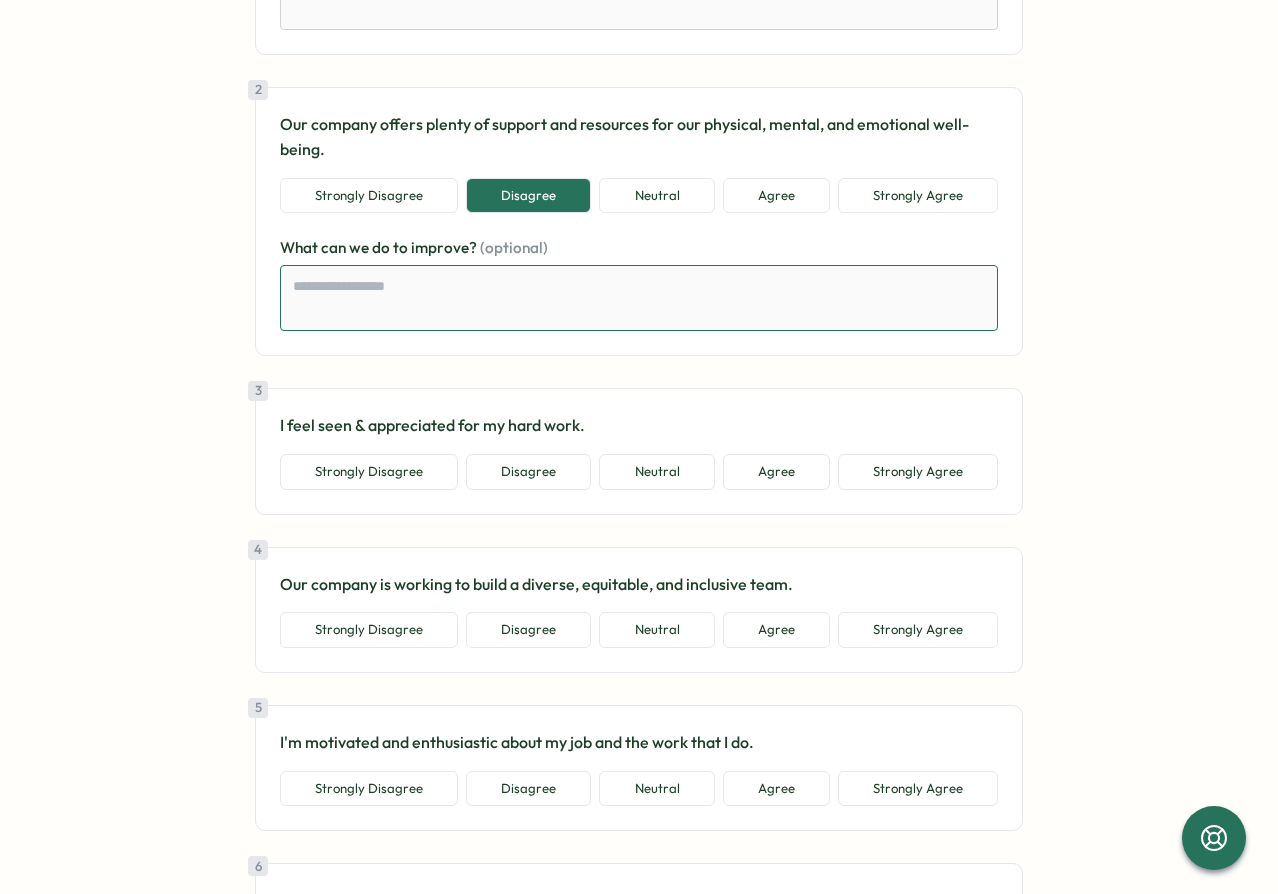 click at bounding box center (639, 298) 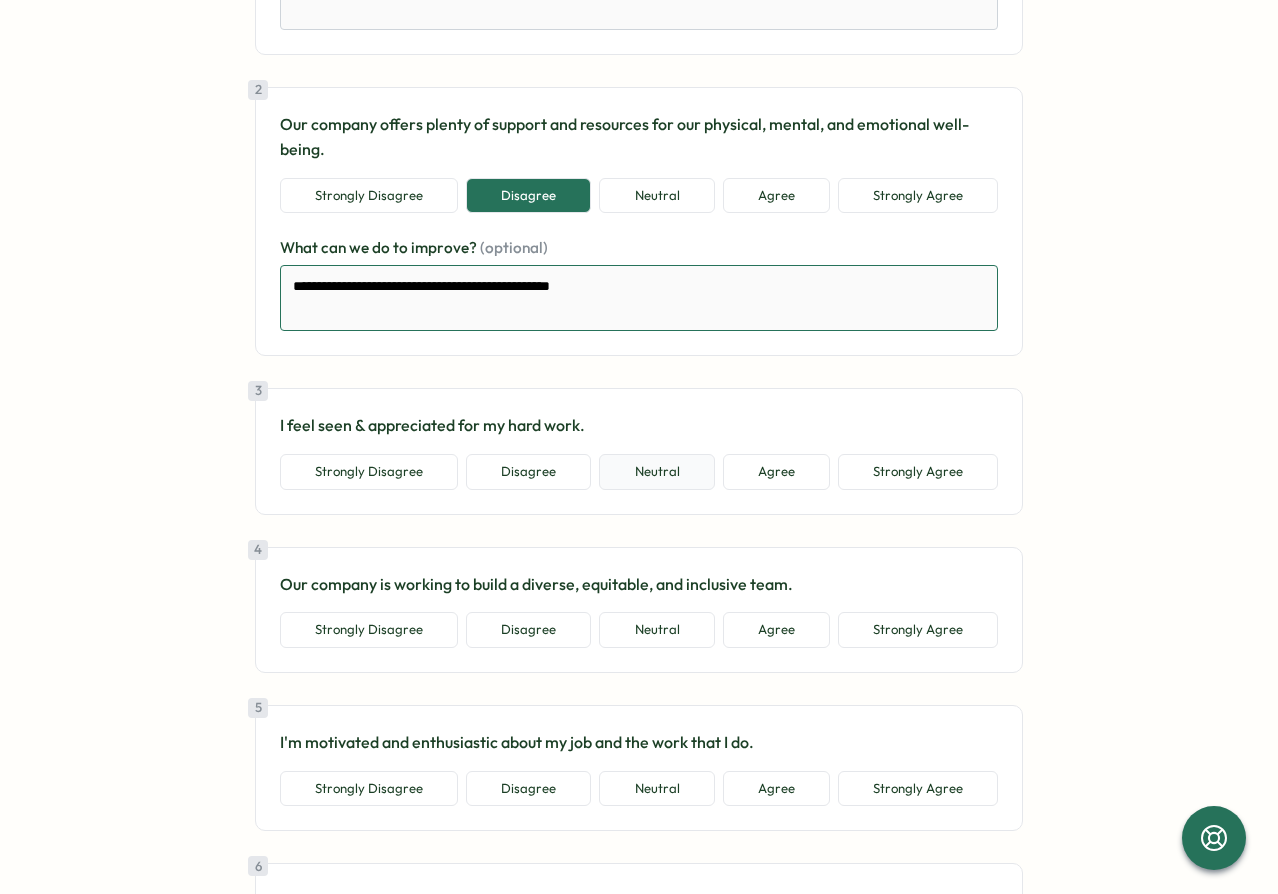 type on "**********" 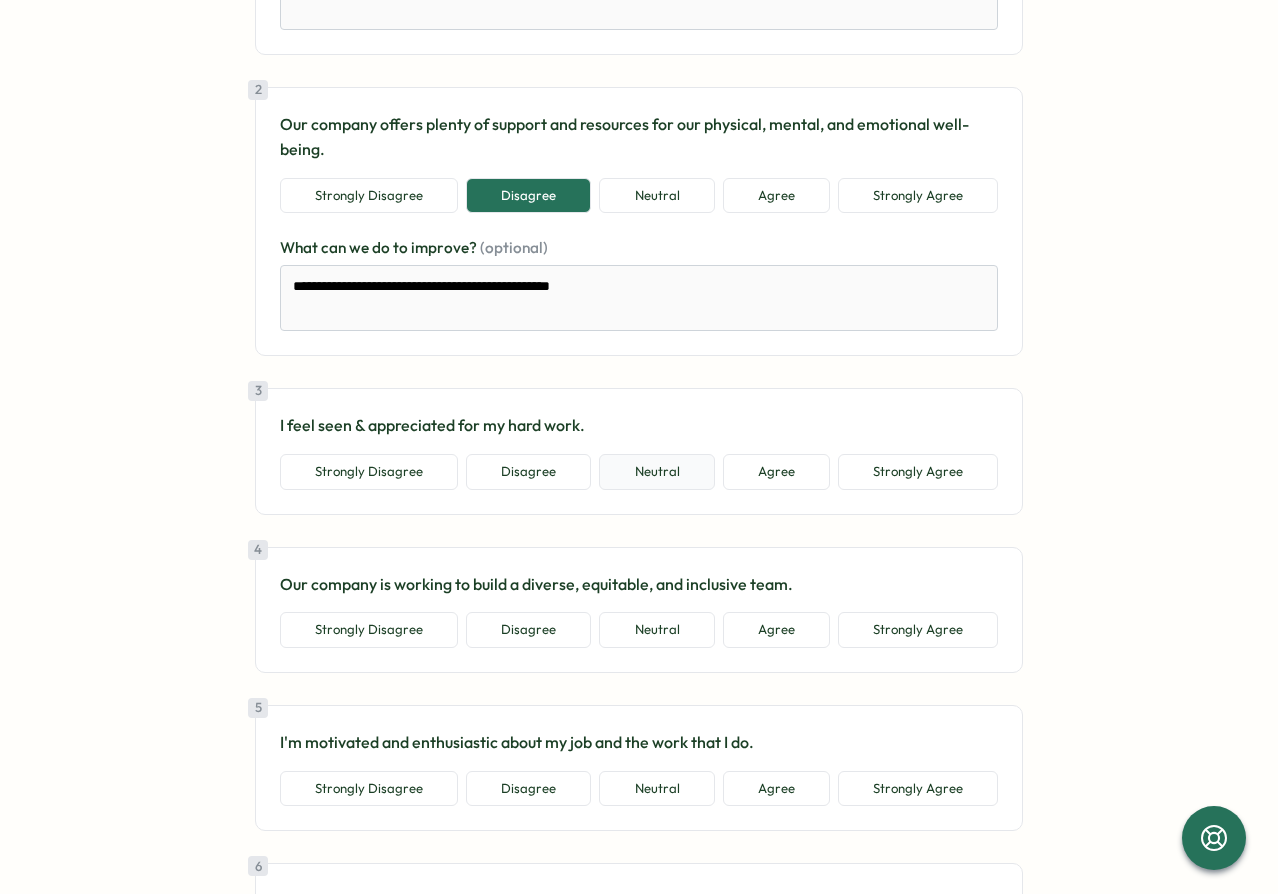 click on "Neutral" at bounding box center [656, 472] 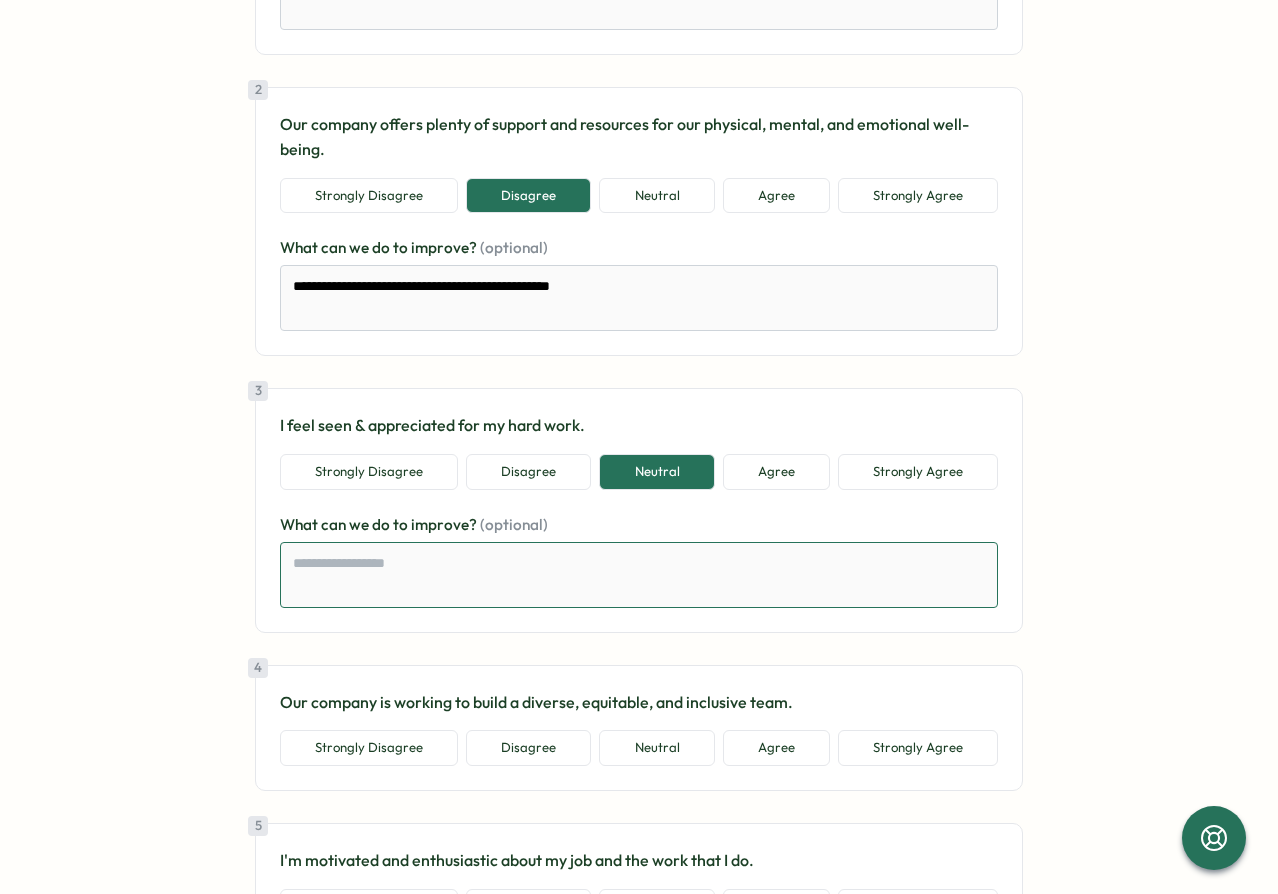 click at bounding box center [639, 575] 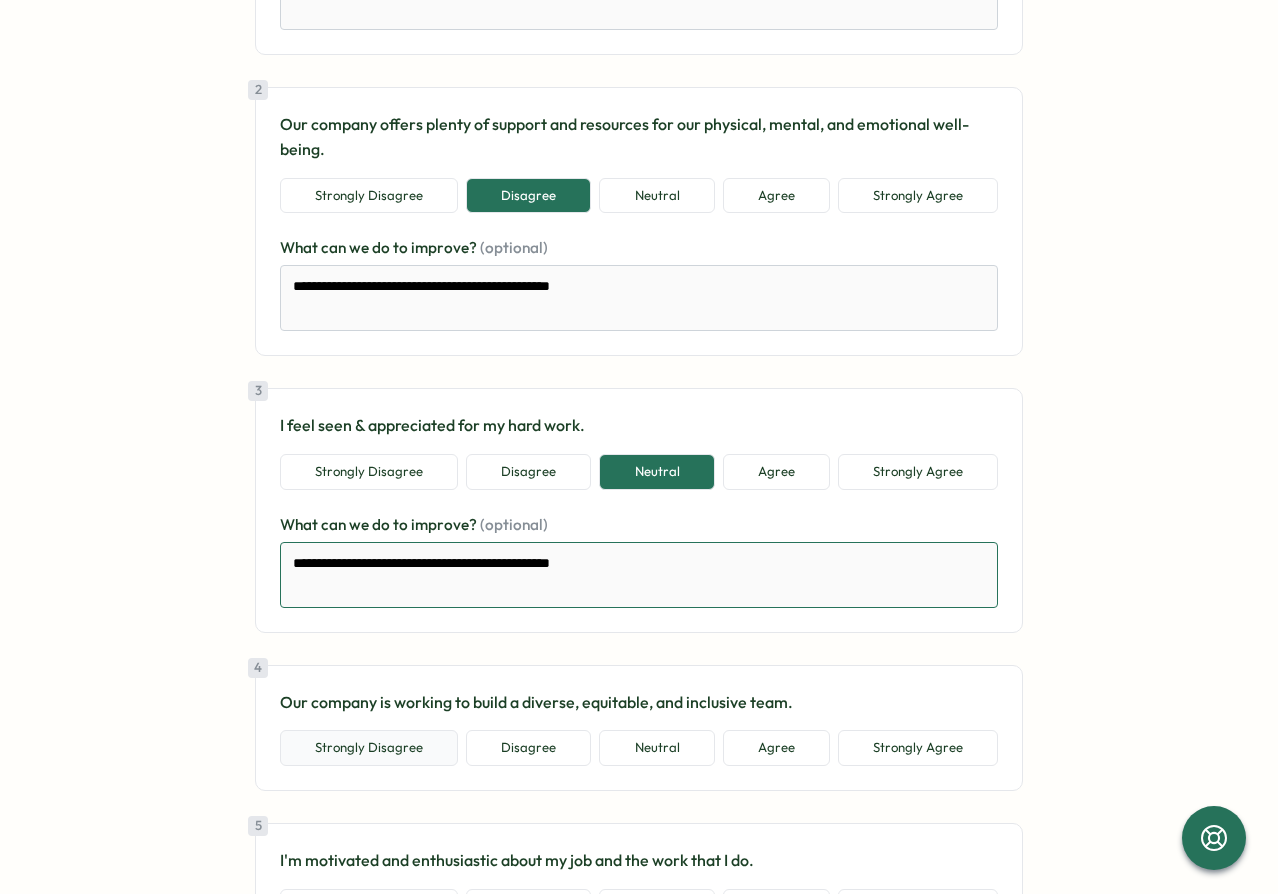 type on "**********" 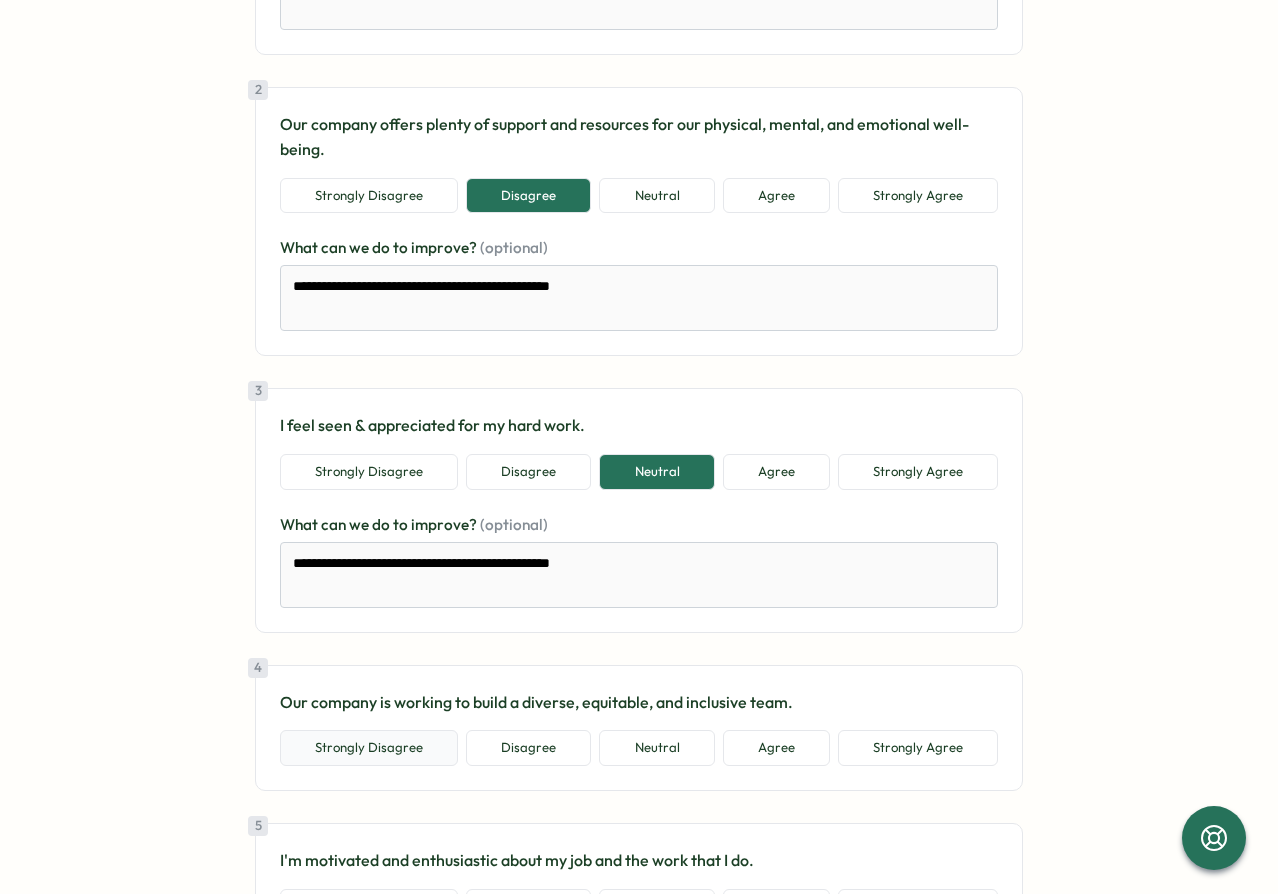 click on "Strongly Disagree" at bounding box center [369, 748] 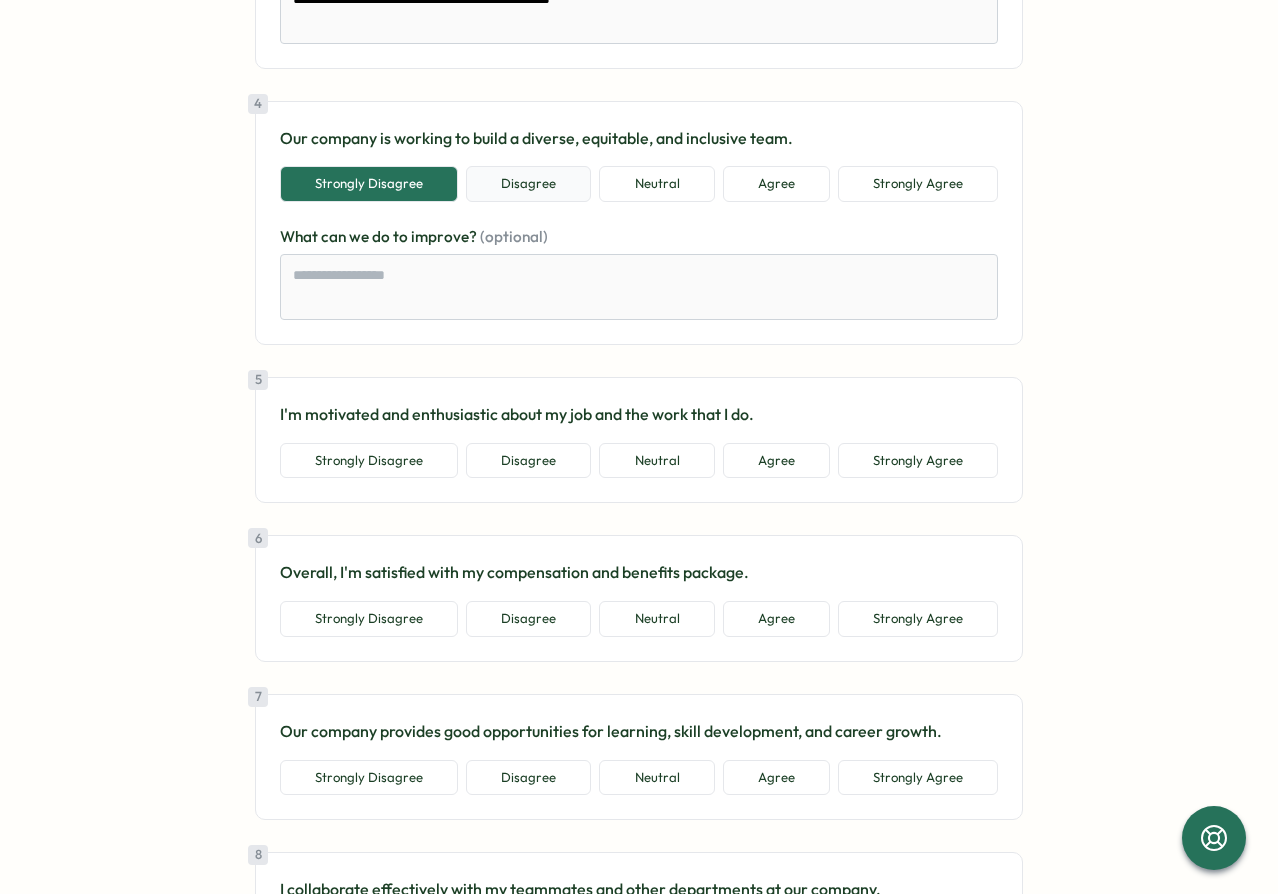 scroll, scrollTop: 960, scrollLeft: 0, axis: vertical 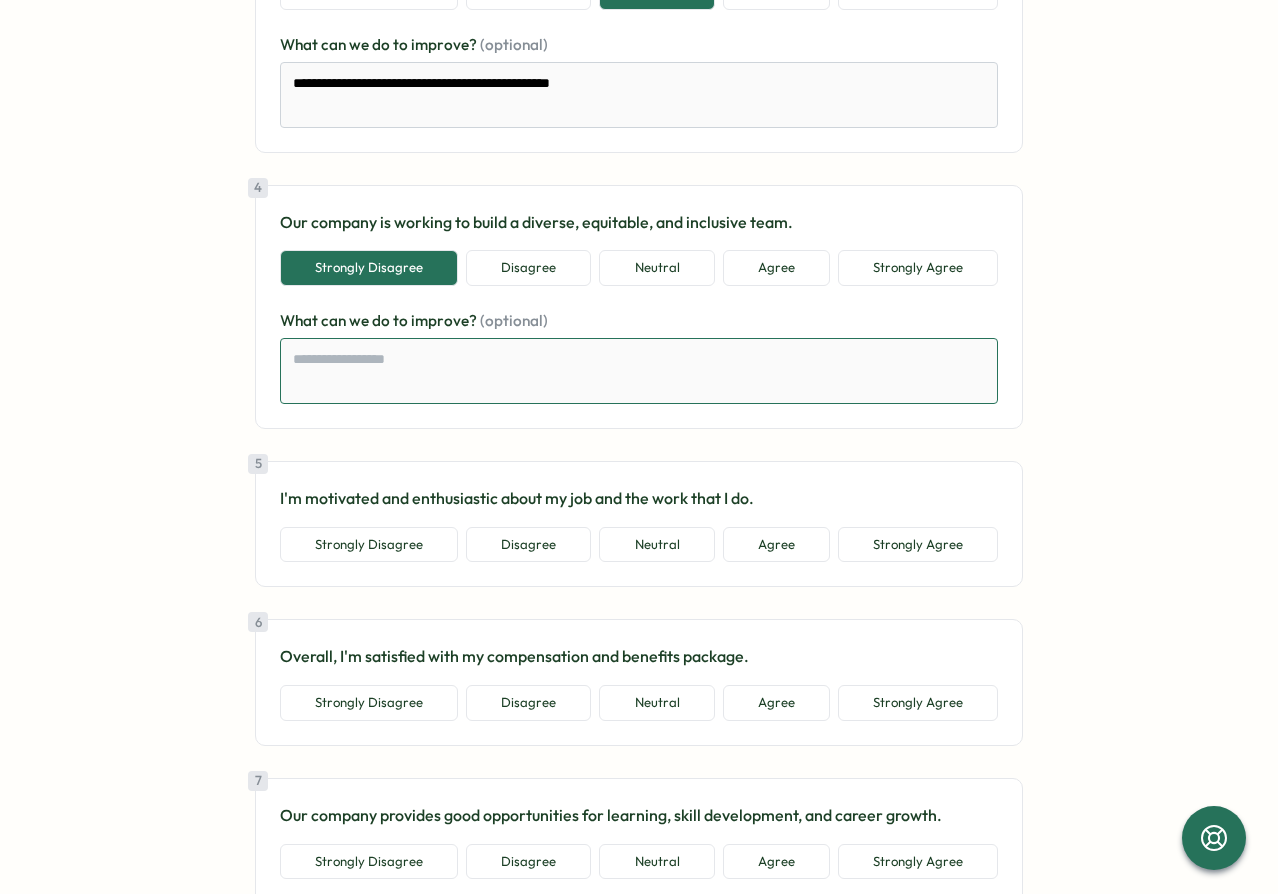click at bounding box center [639, 371] 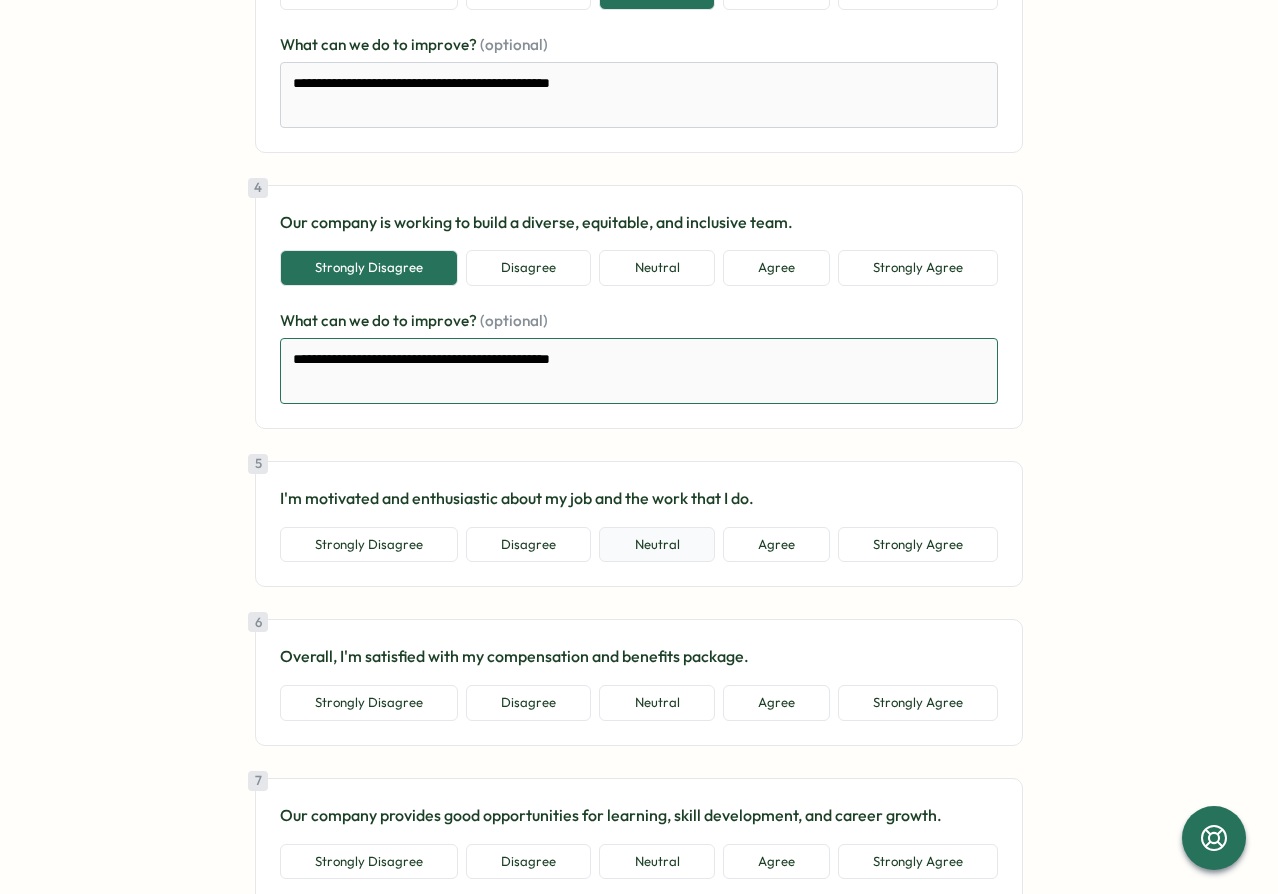 type on "**********" 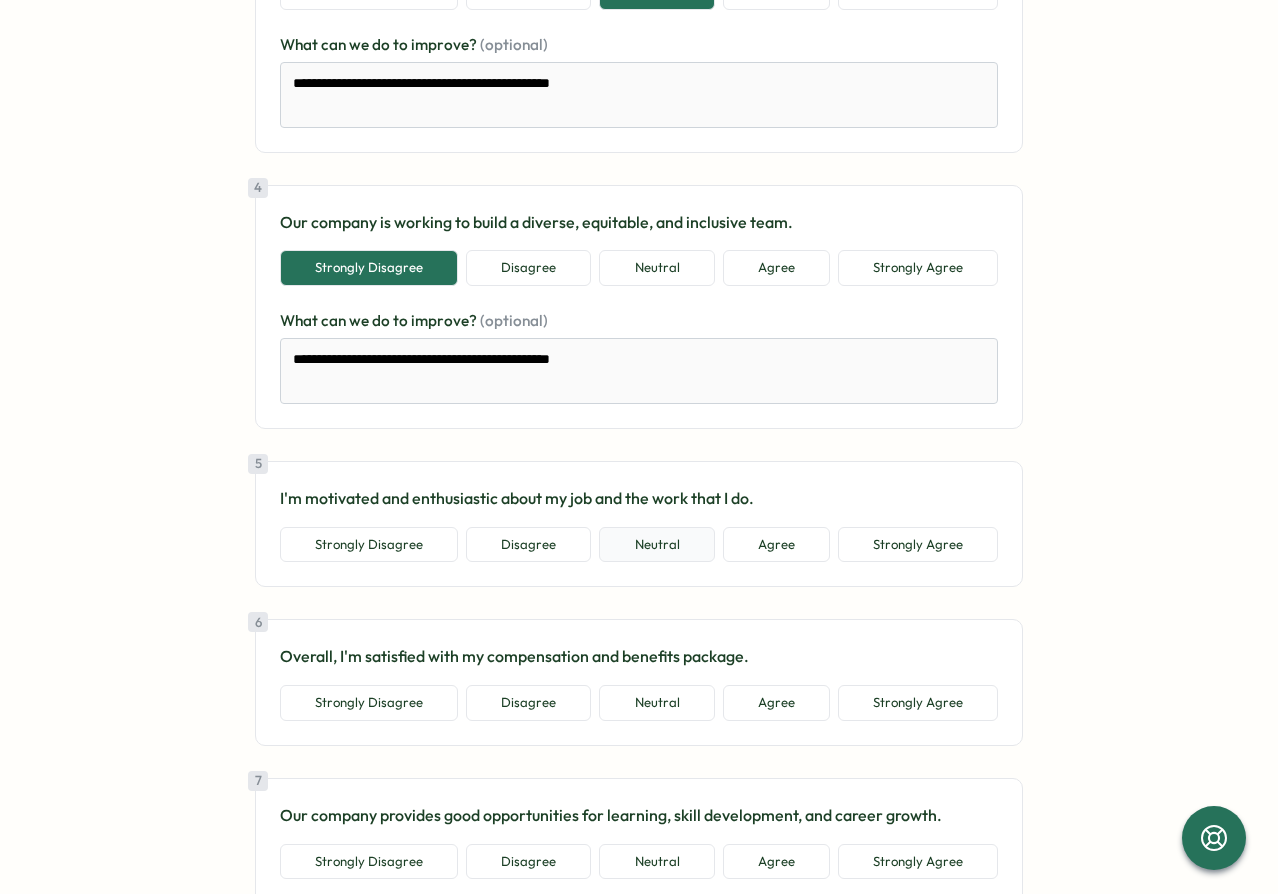 click on "Neutral" at bounding box center [656, 545] 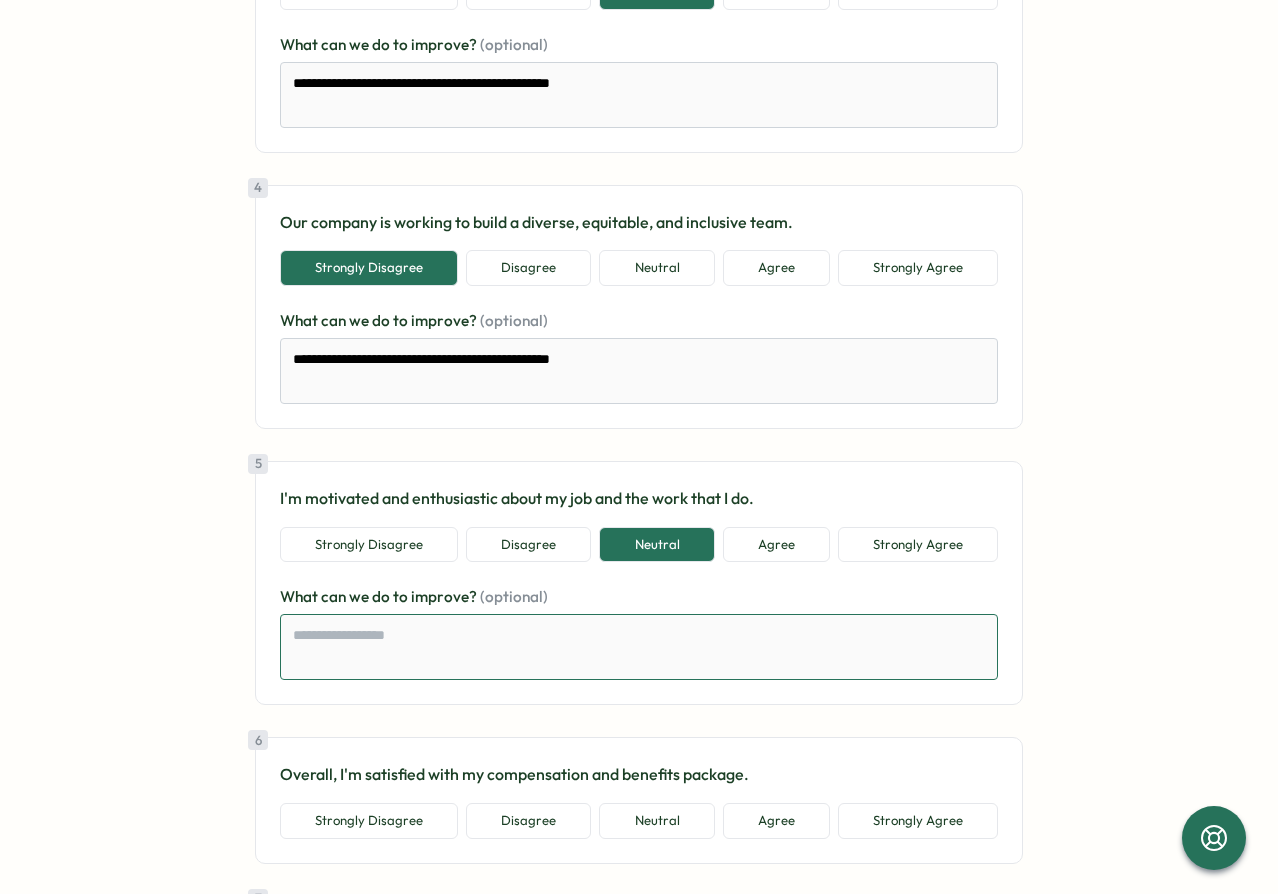click at bounding box center [639, 647] 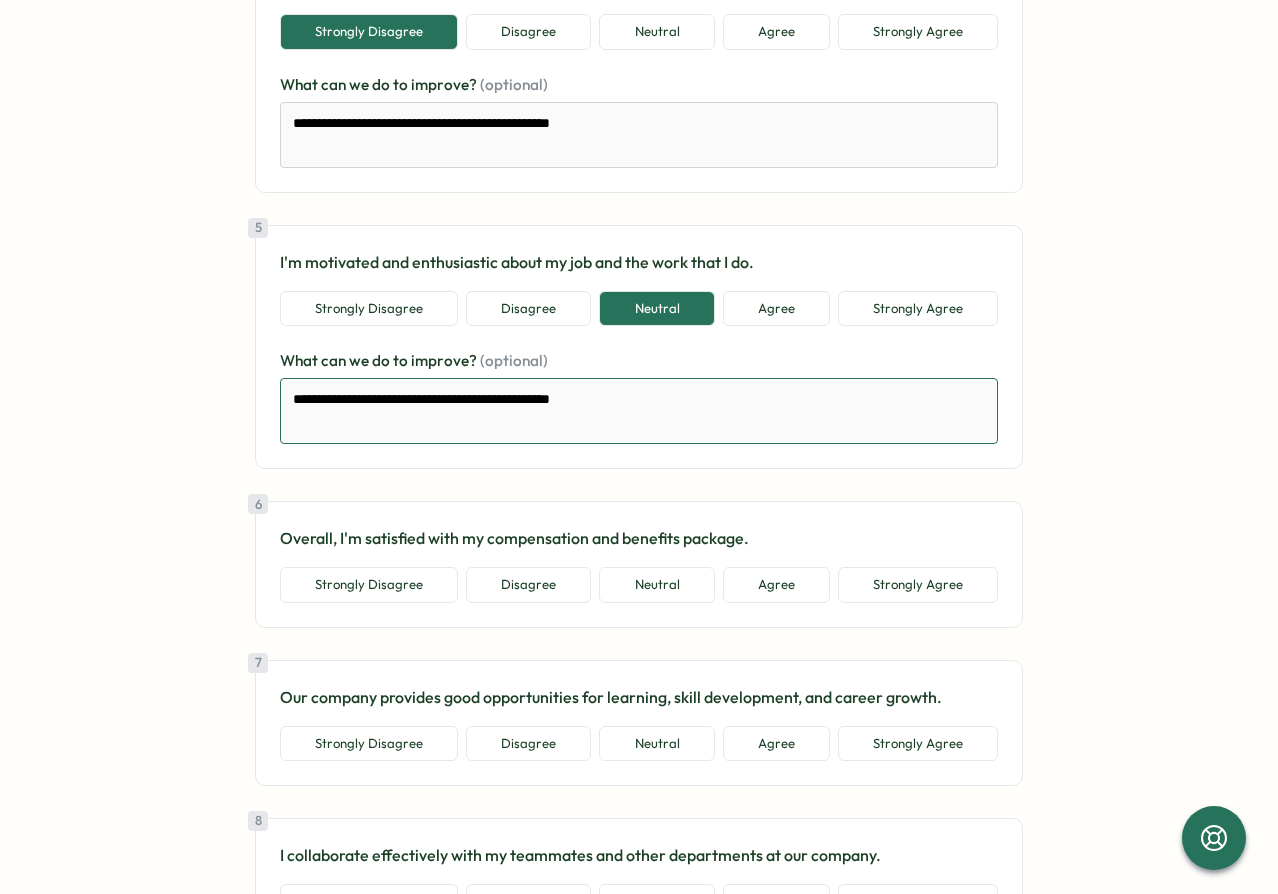 scroll, scrollTop: 1320, scrollLeft: 0, axis: vertical 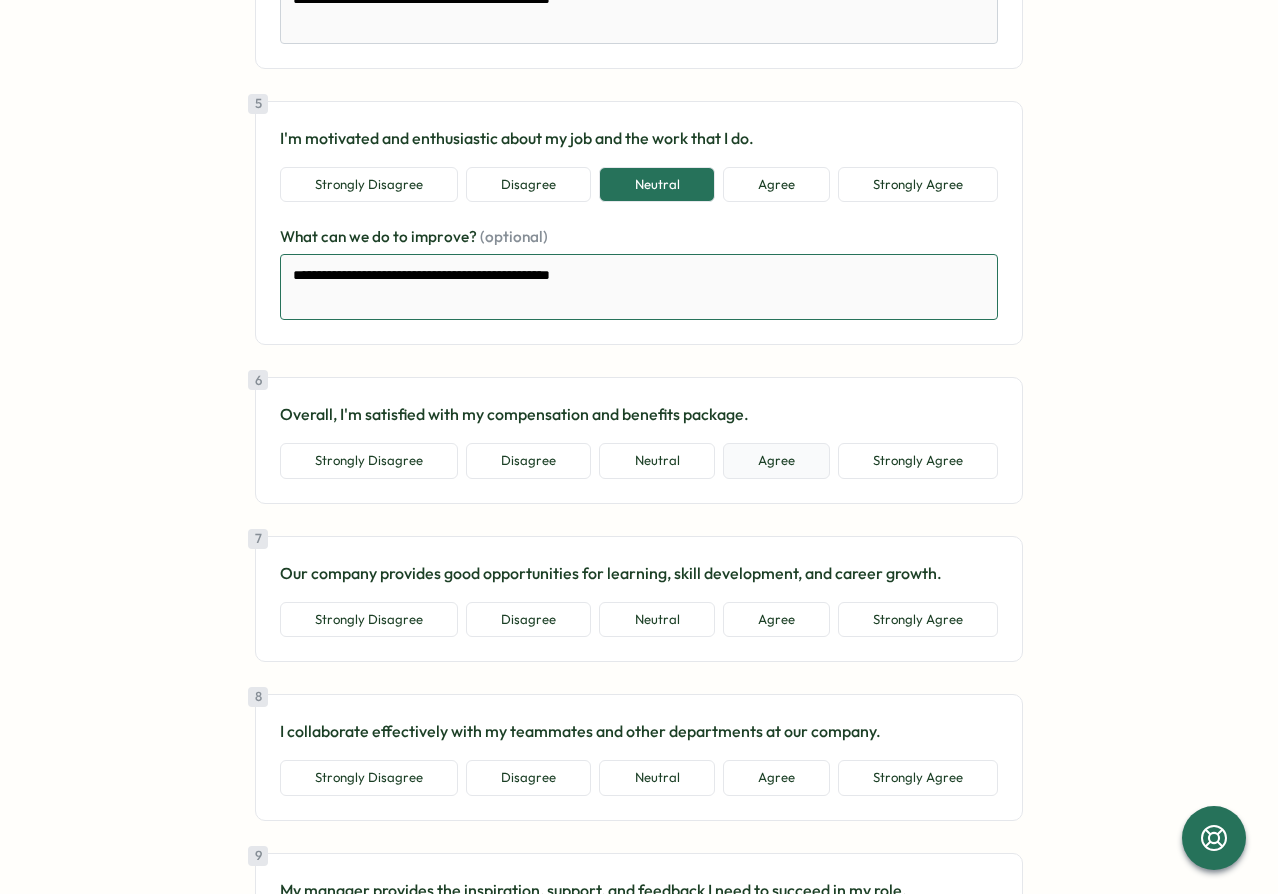 type on "**********" 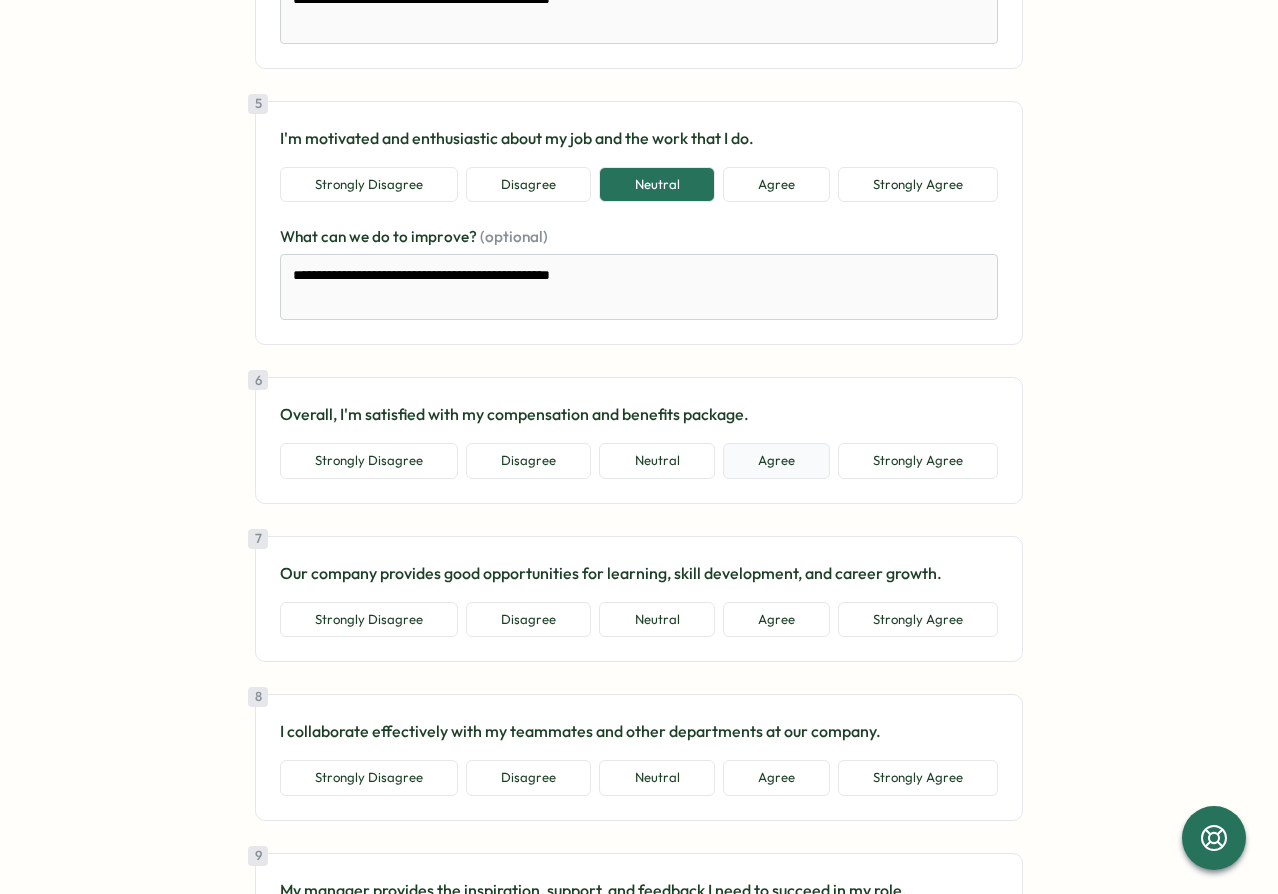 click on "Agree" at bounding box center [776, 461] 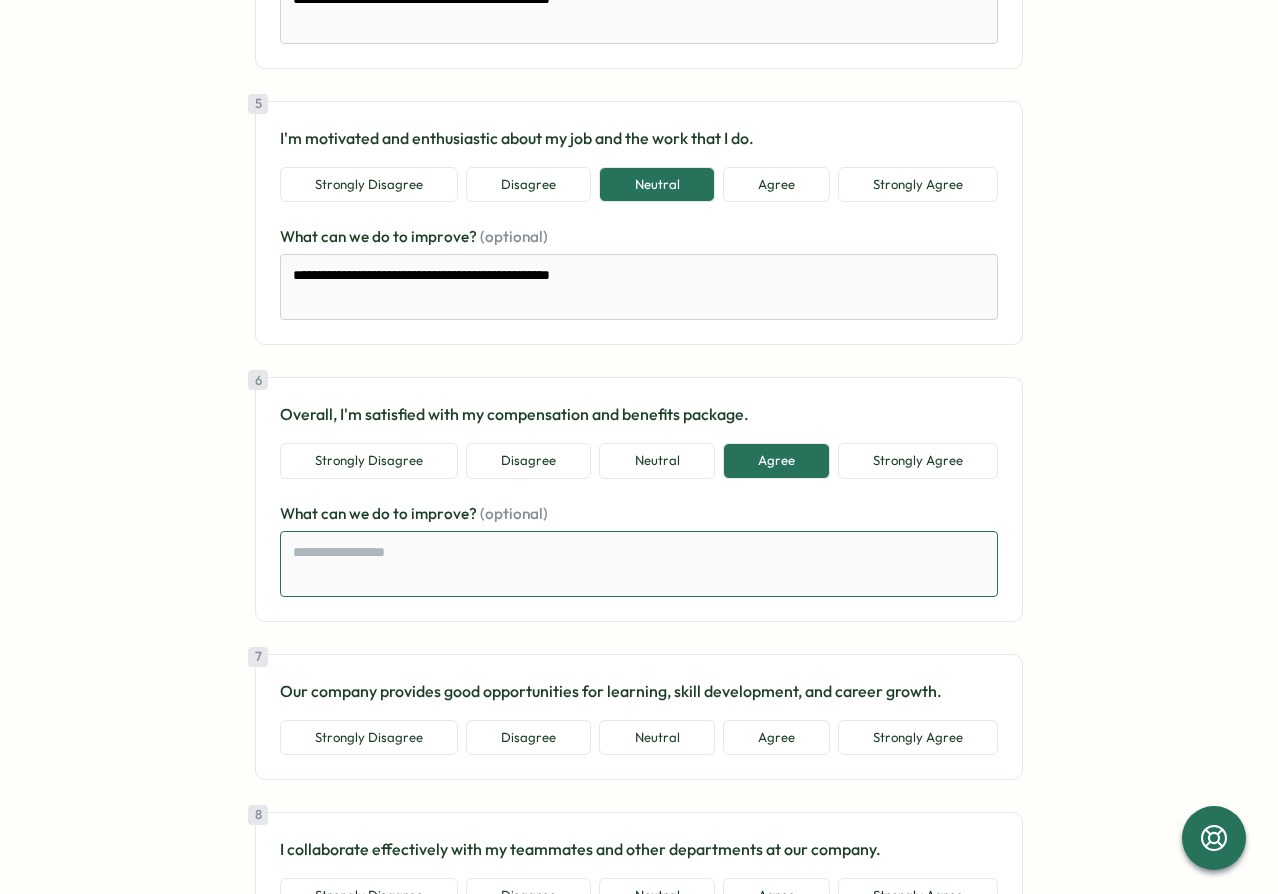 click at bounding box center [639, 564] 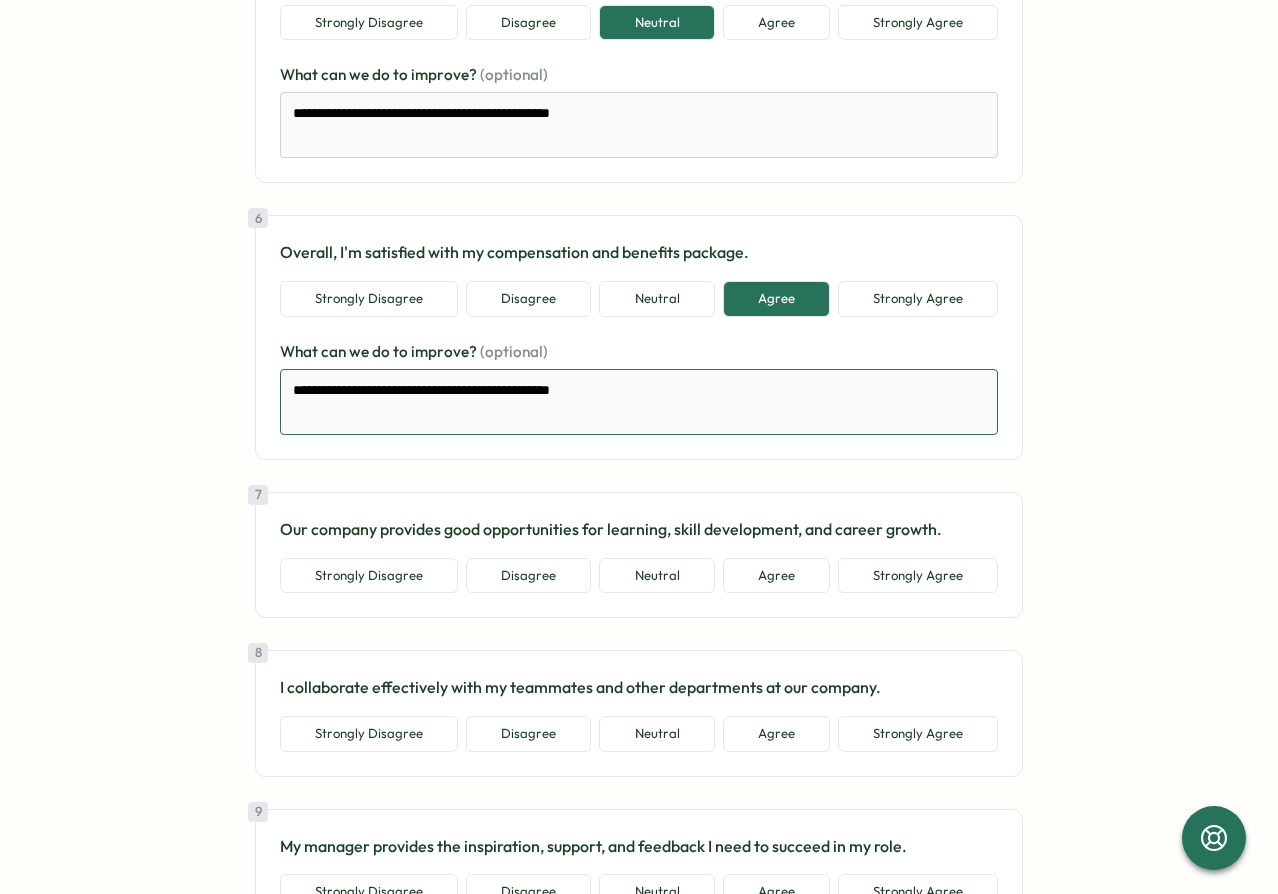 scroll, scrollTop: 1560, scrollLeft: 0, axis: vertical 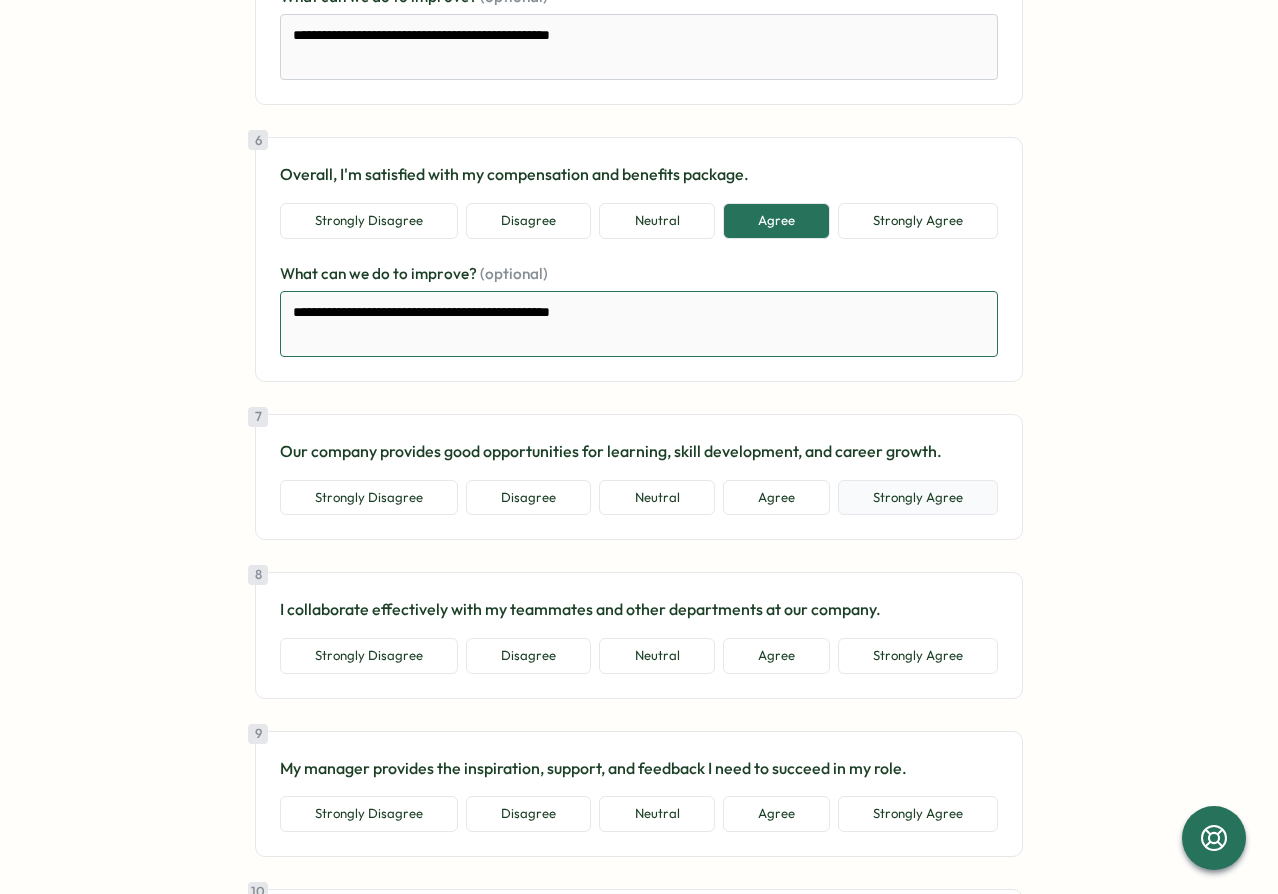 type on "**********" 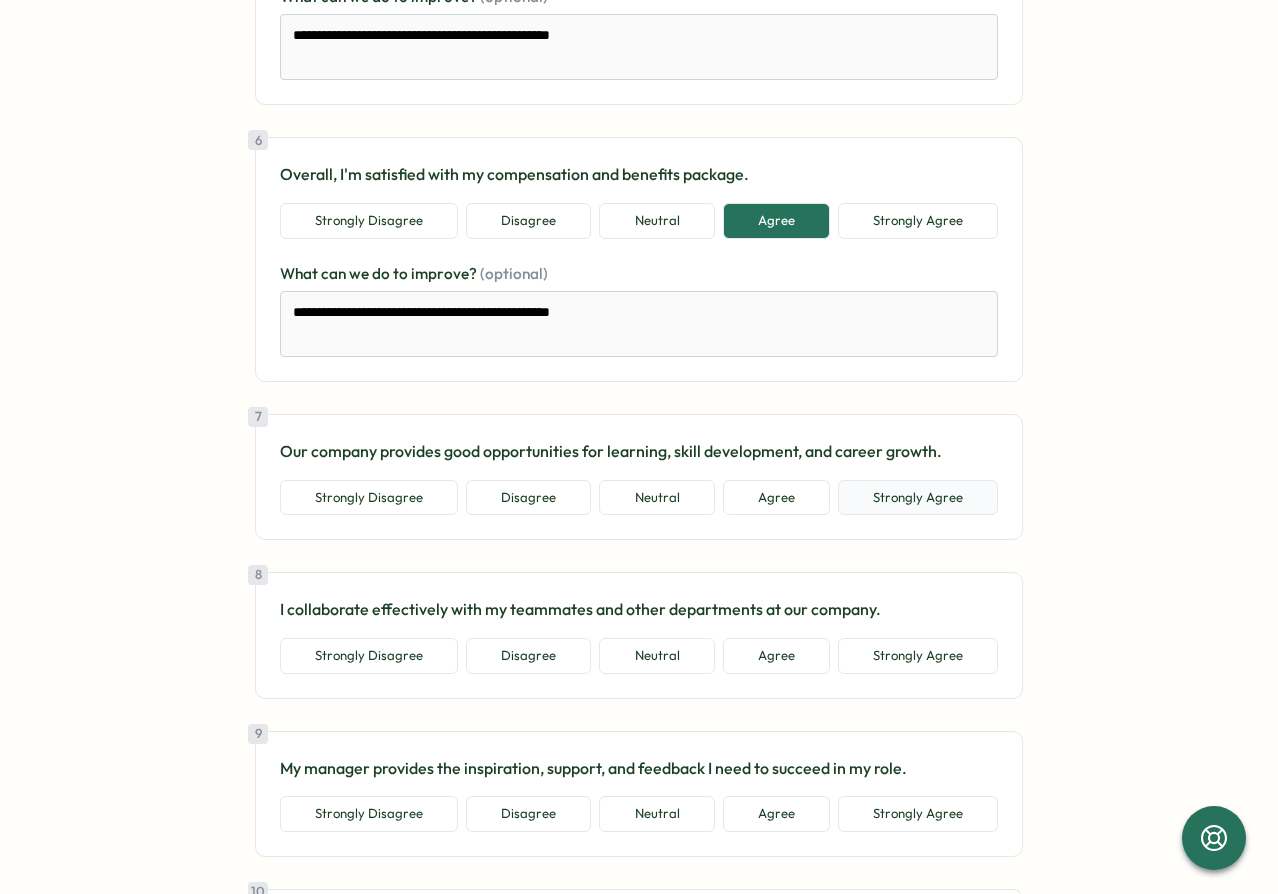 click on "Strongly Agree" at bounding box center (918, 498) 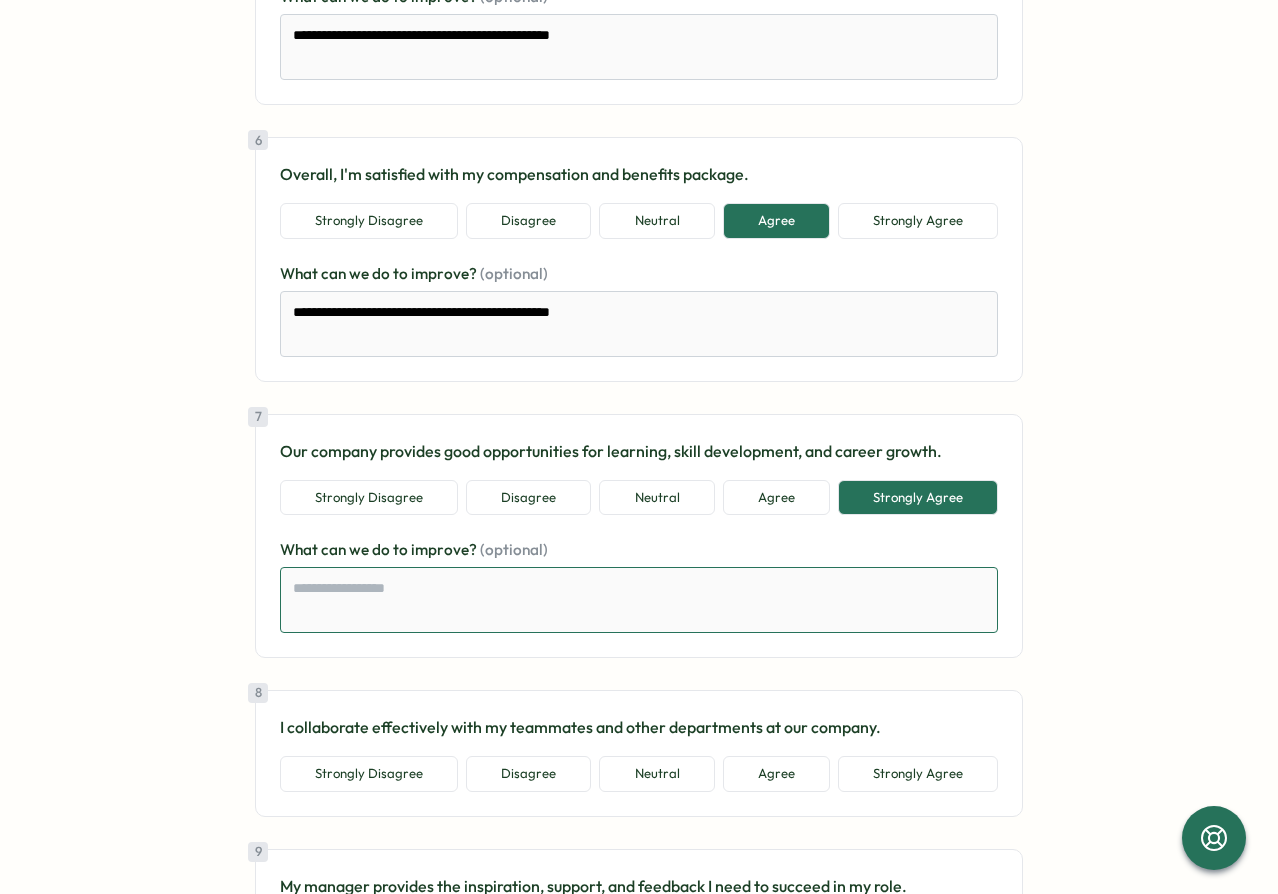 click at bounding box center (639, 600) 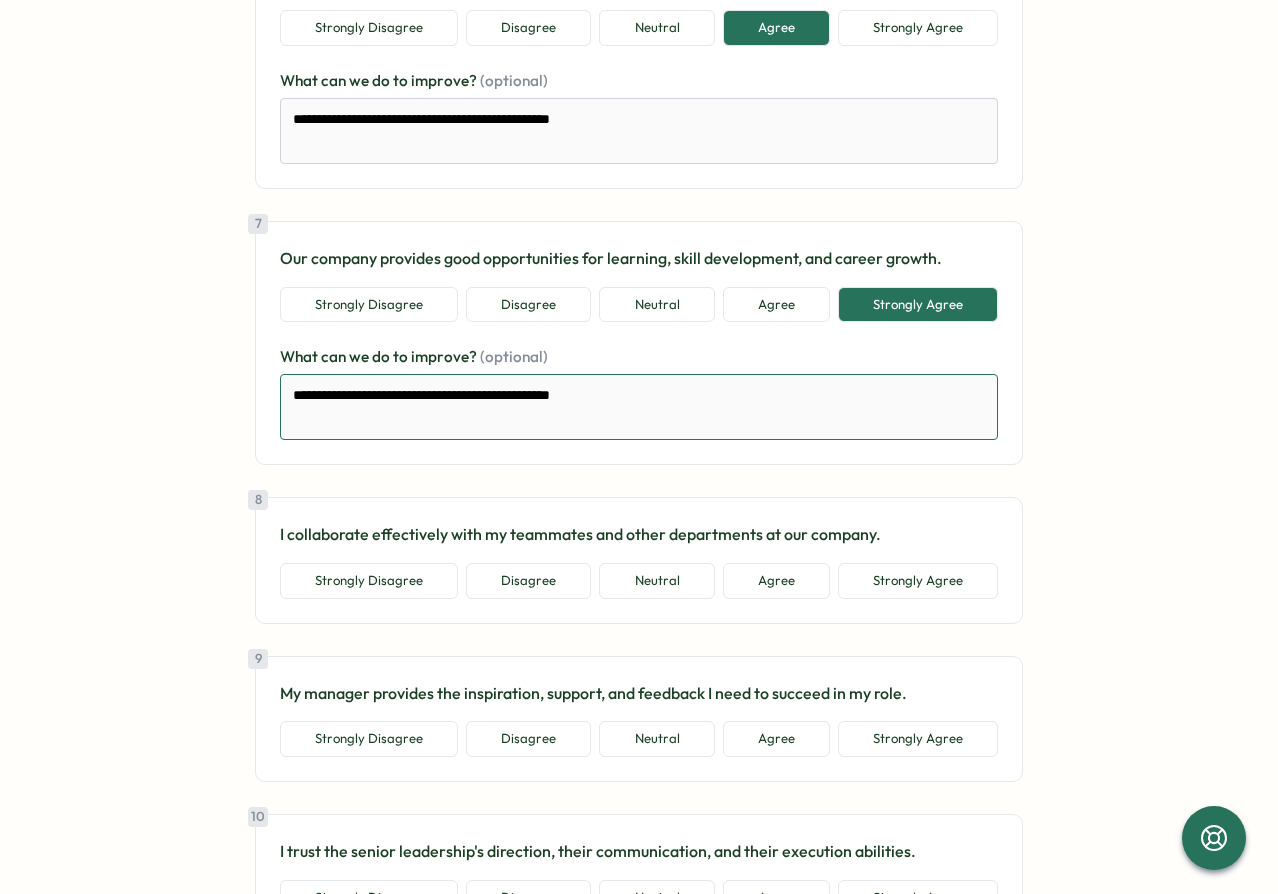 scroll, scrollTop: 1920, scrollLeft: 0, axis: vertical 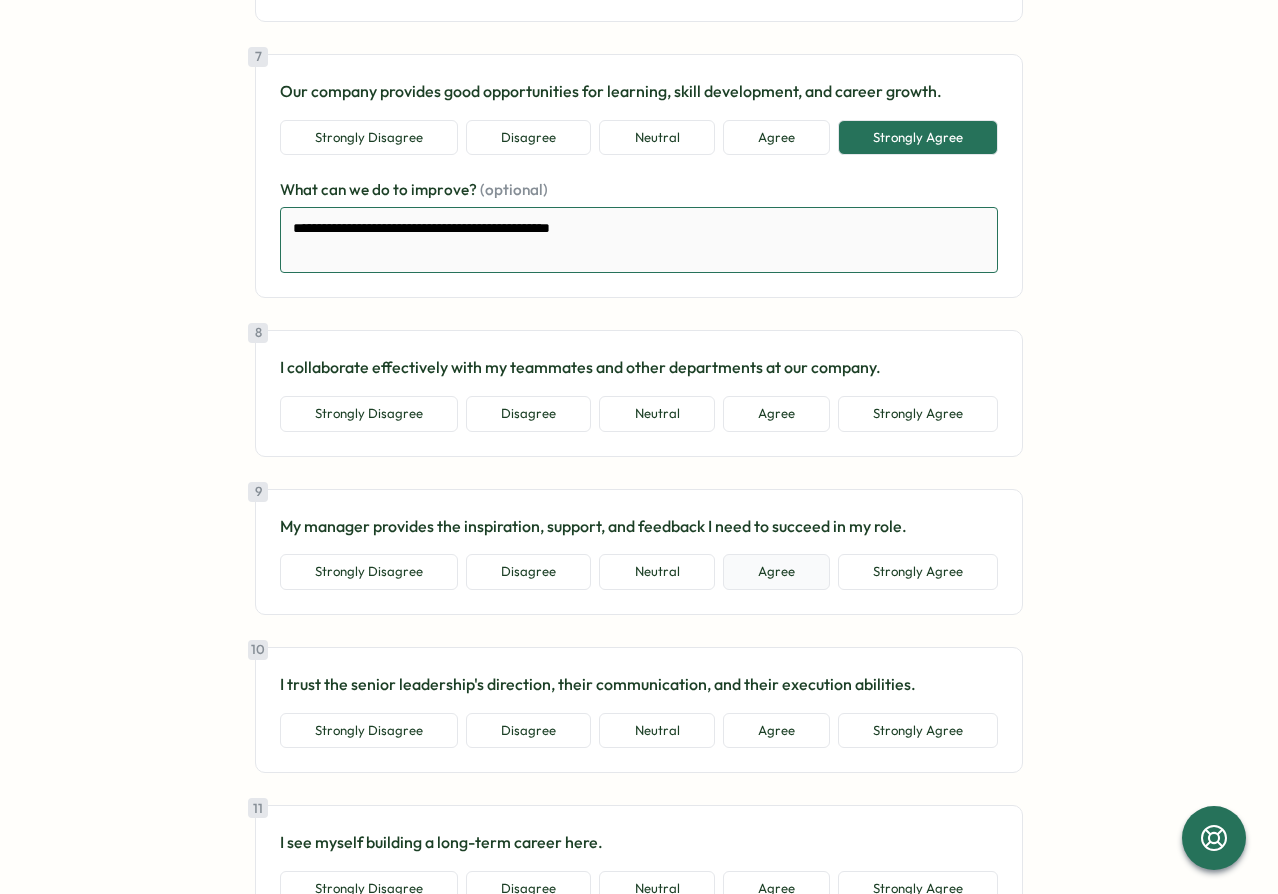 type on "**********" 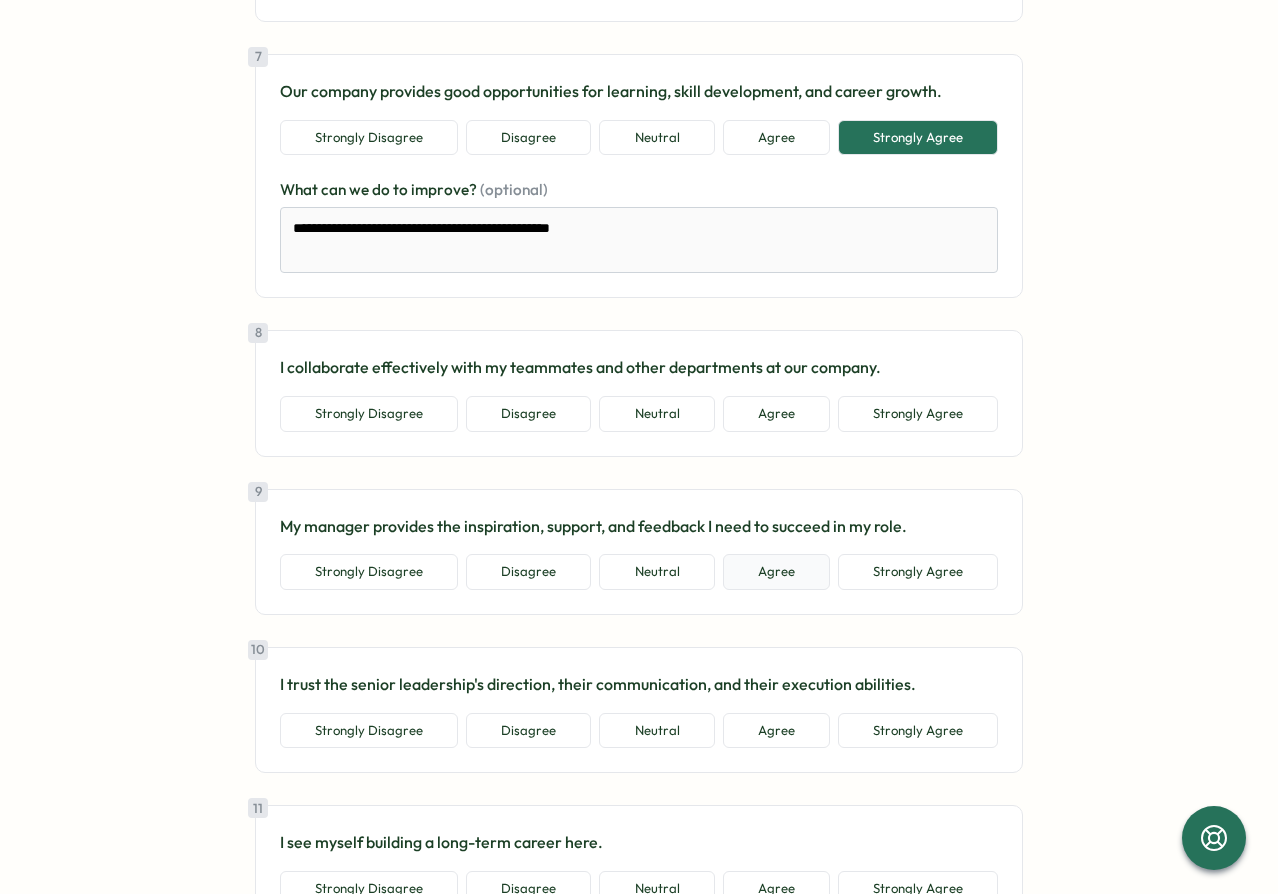 click on "Agree" at bounding box center [776, 572] 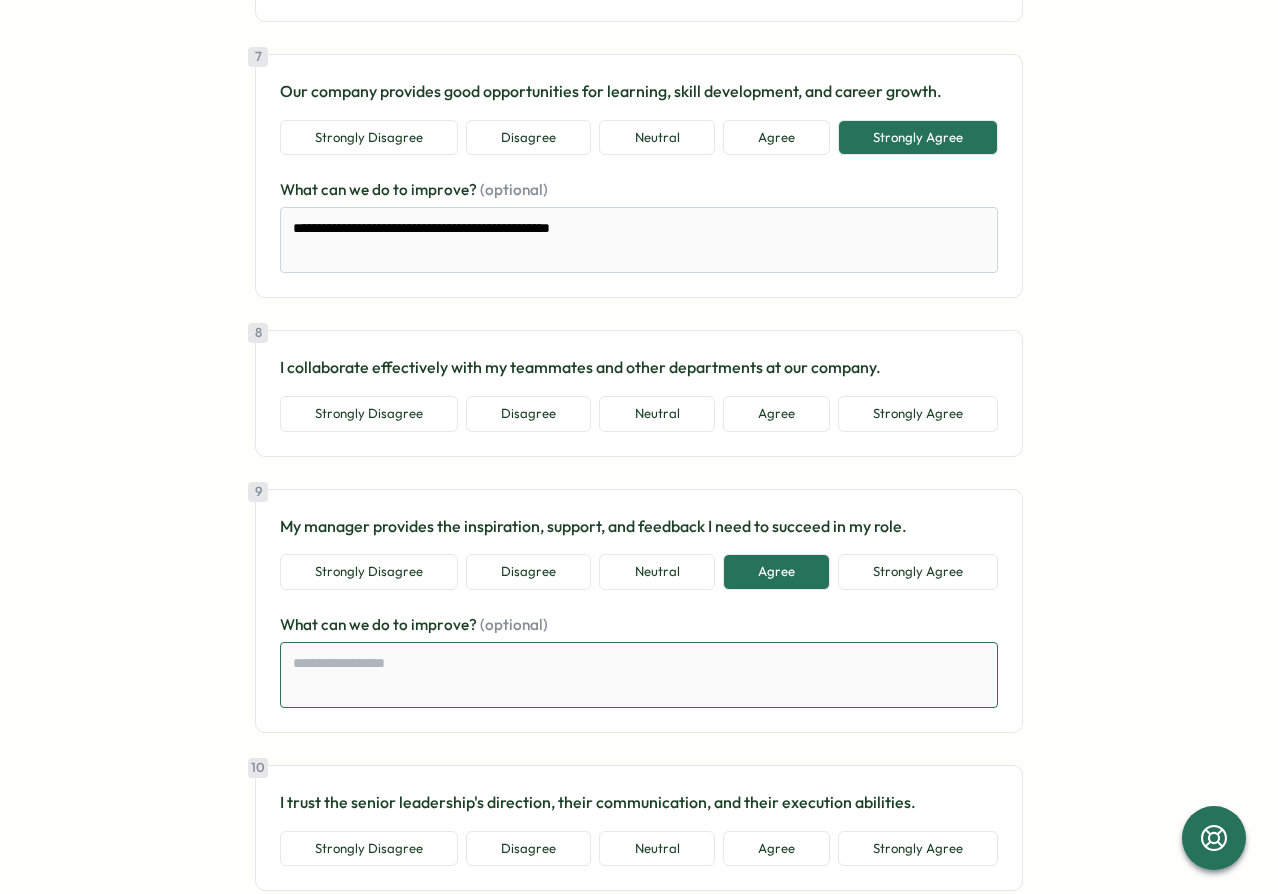 click at bounding box center [639, 675] 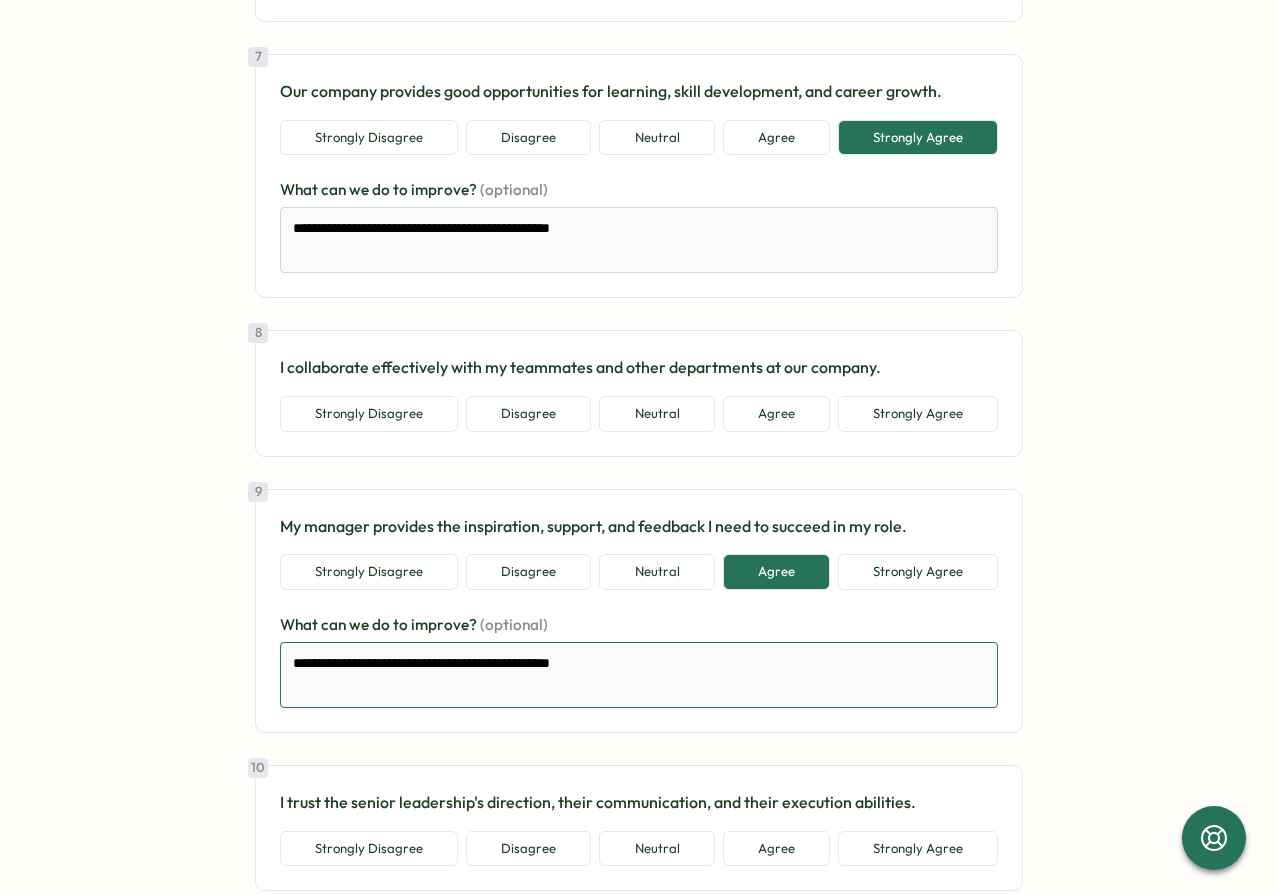 type on "*" 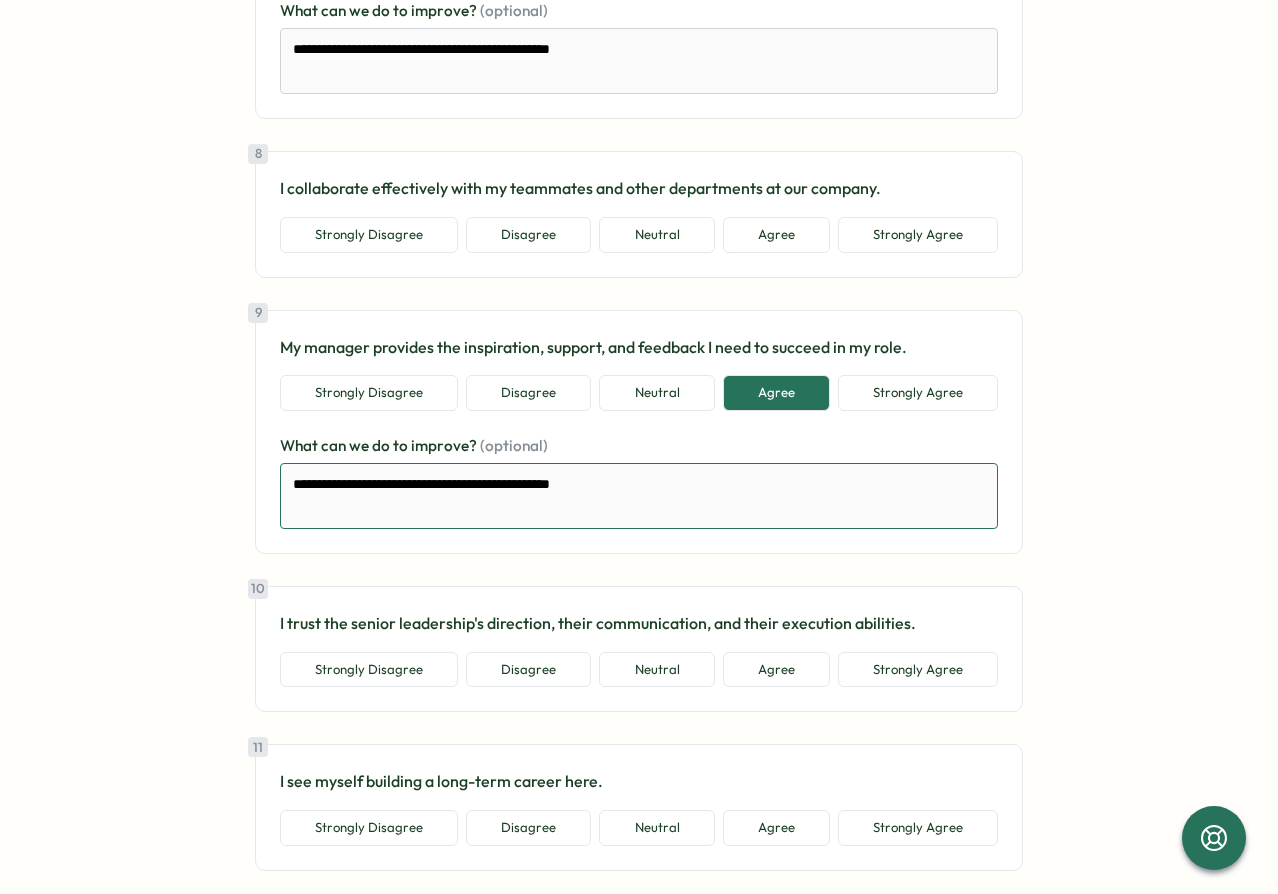scroll, scrollTop: 2280, scrollLeft: 0, axis: vertical 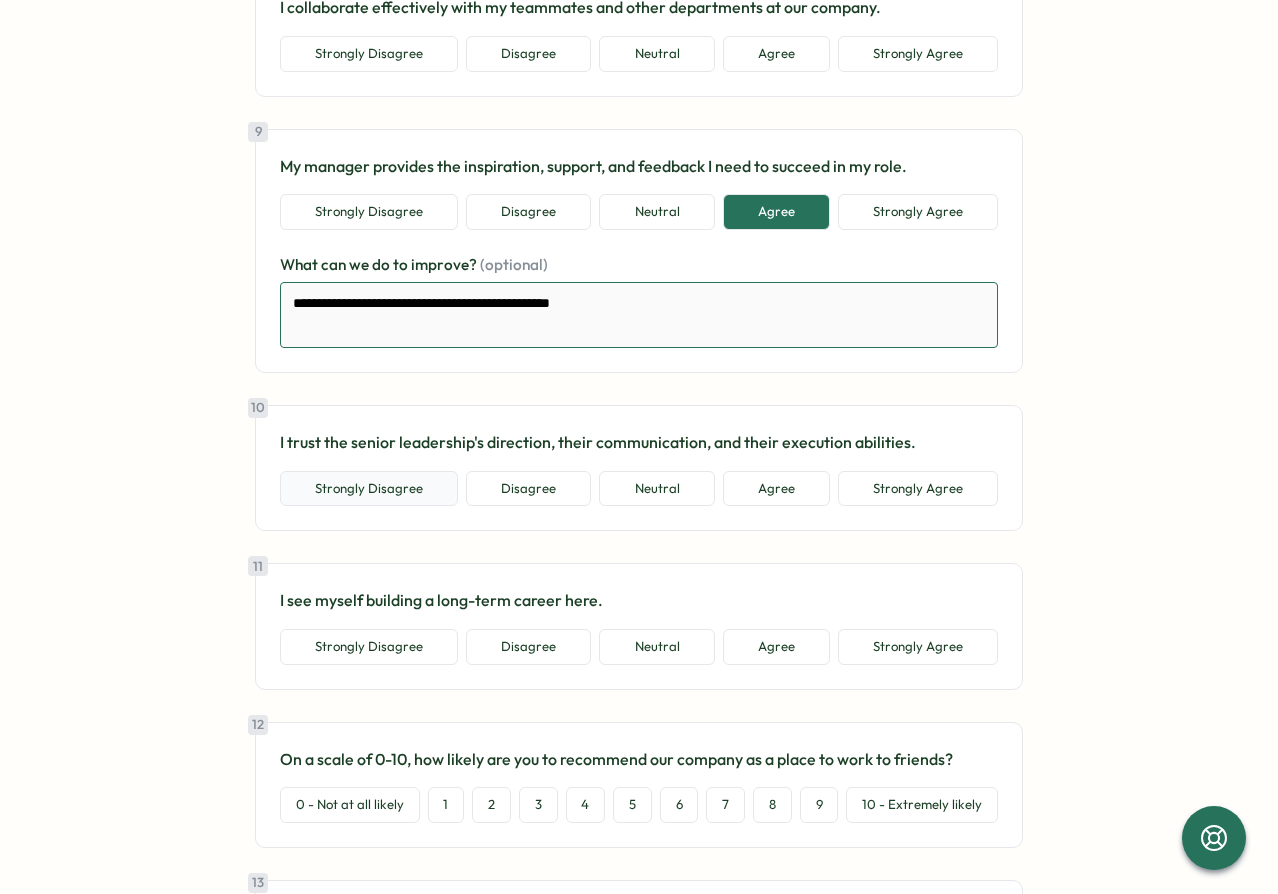 type on "**********" 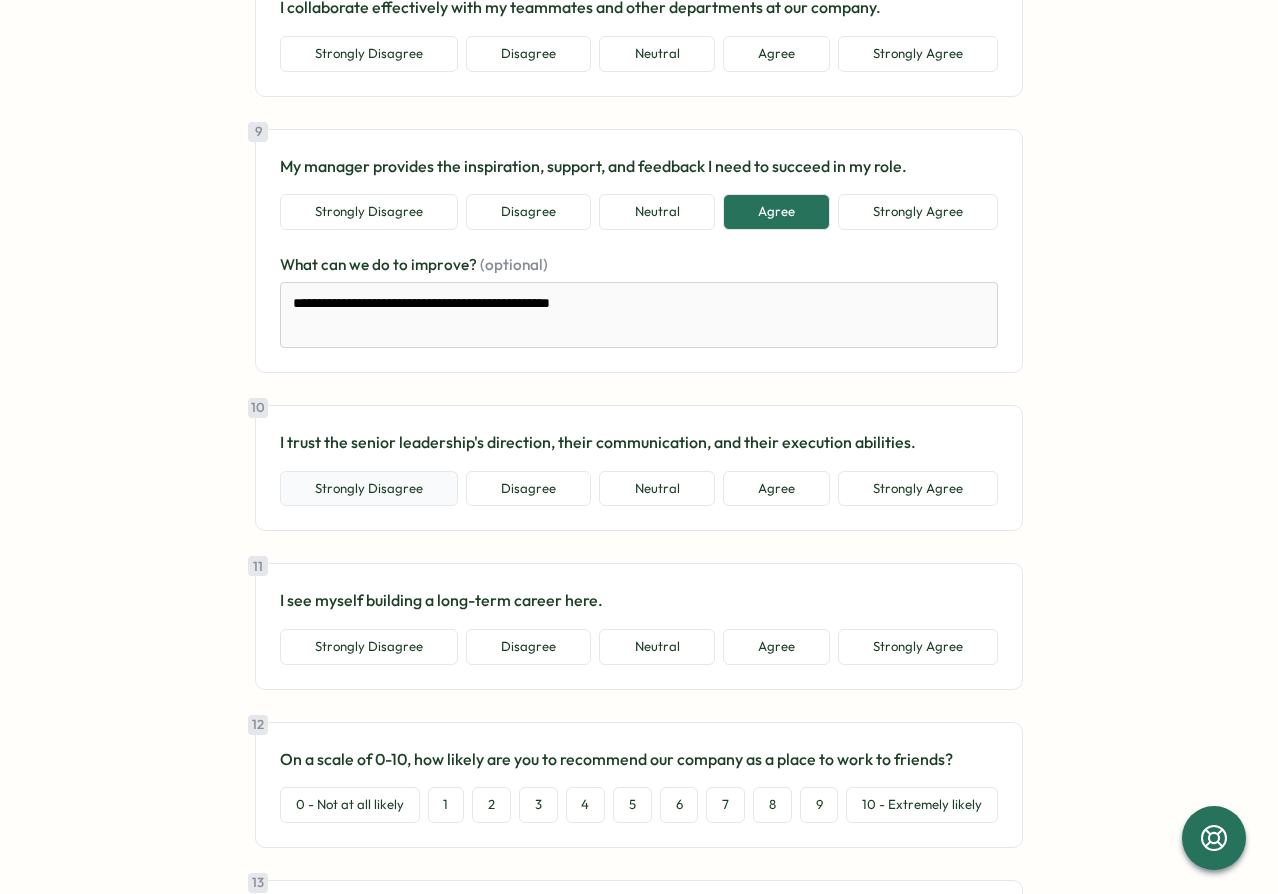 click on "Strongly Disagree" at bounding box center (369, 489) 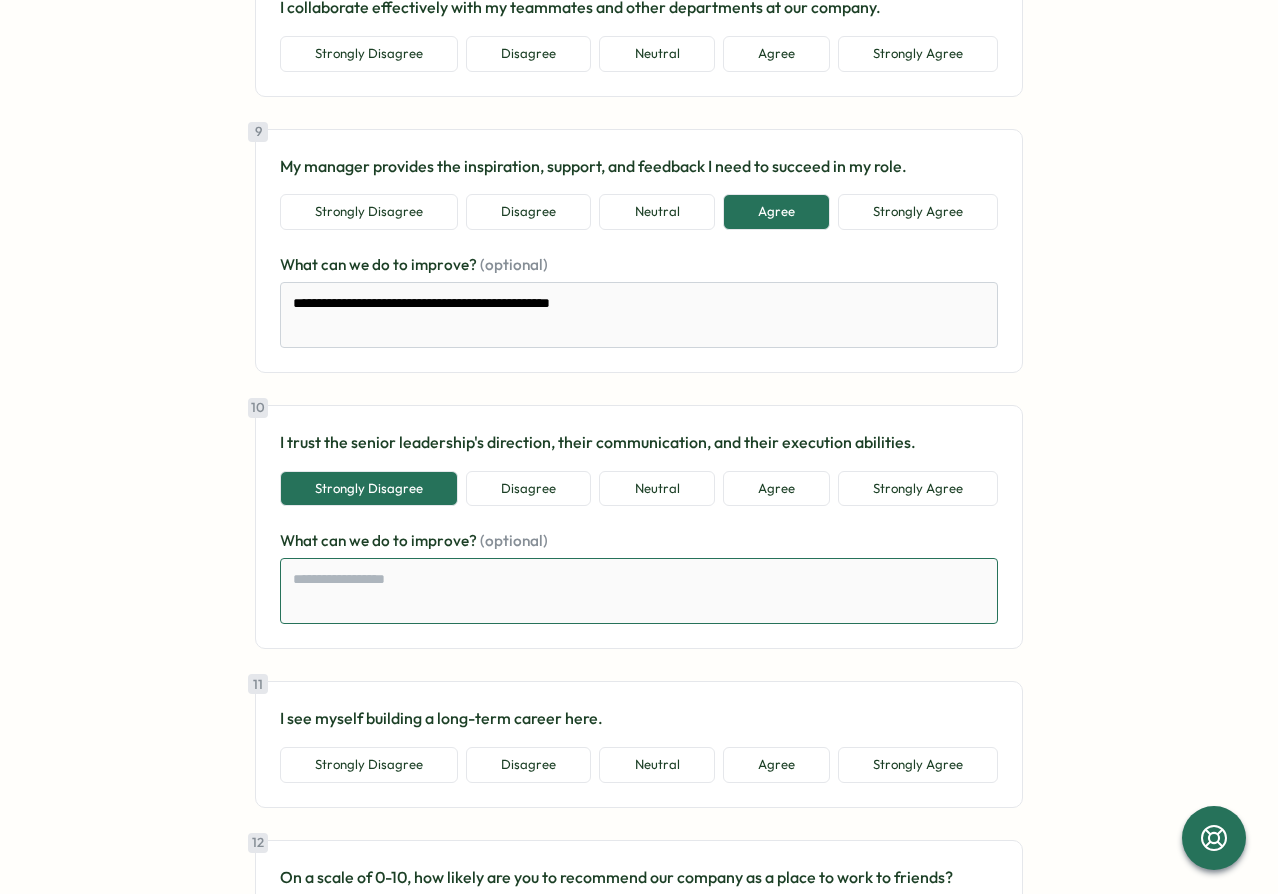 click at bounding box center [639, 591] 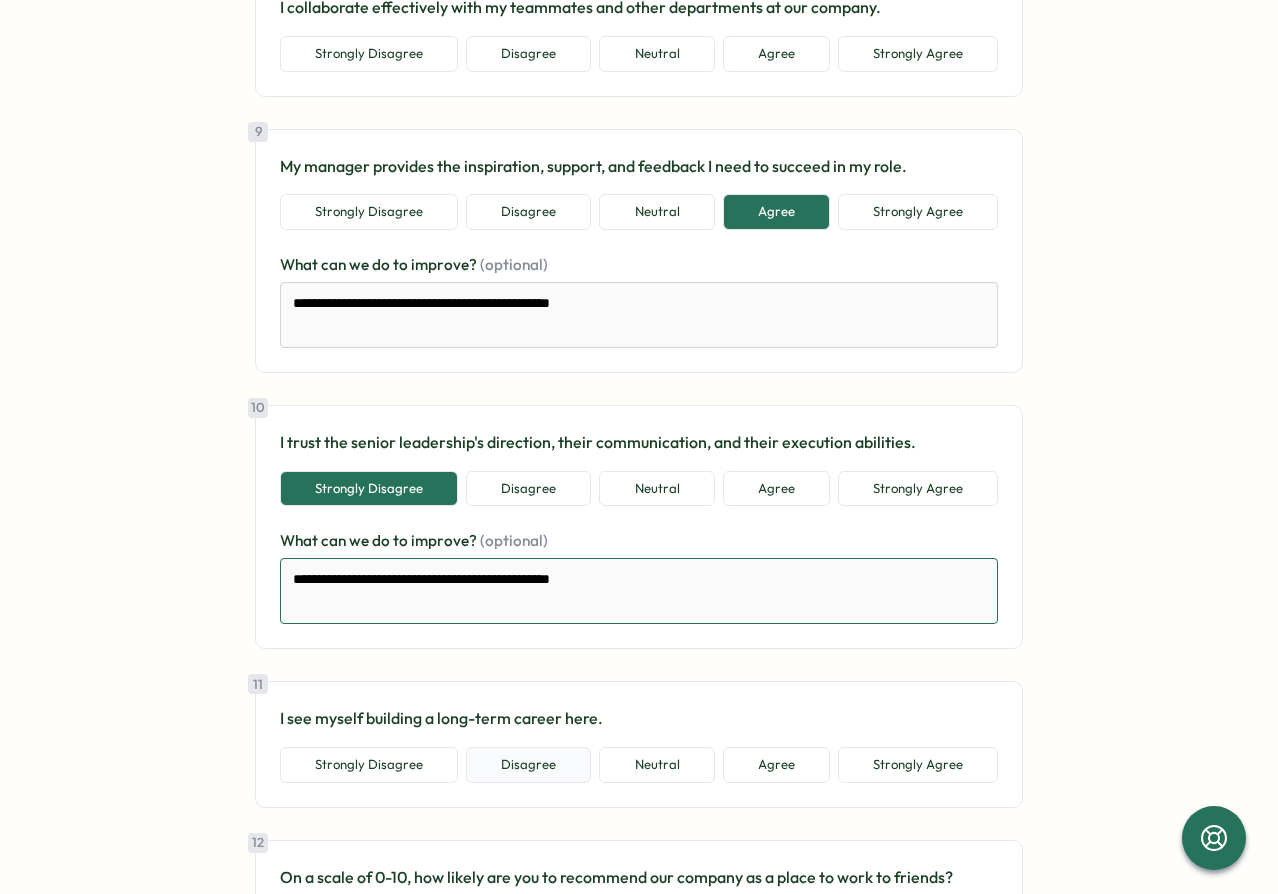 type on "**********" 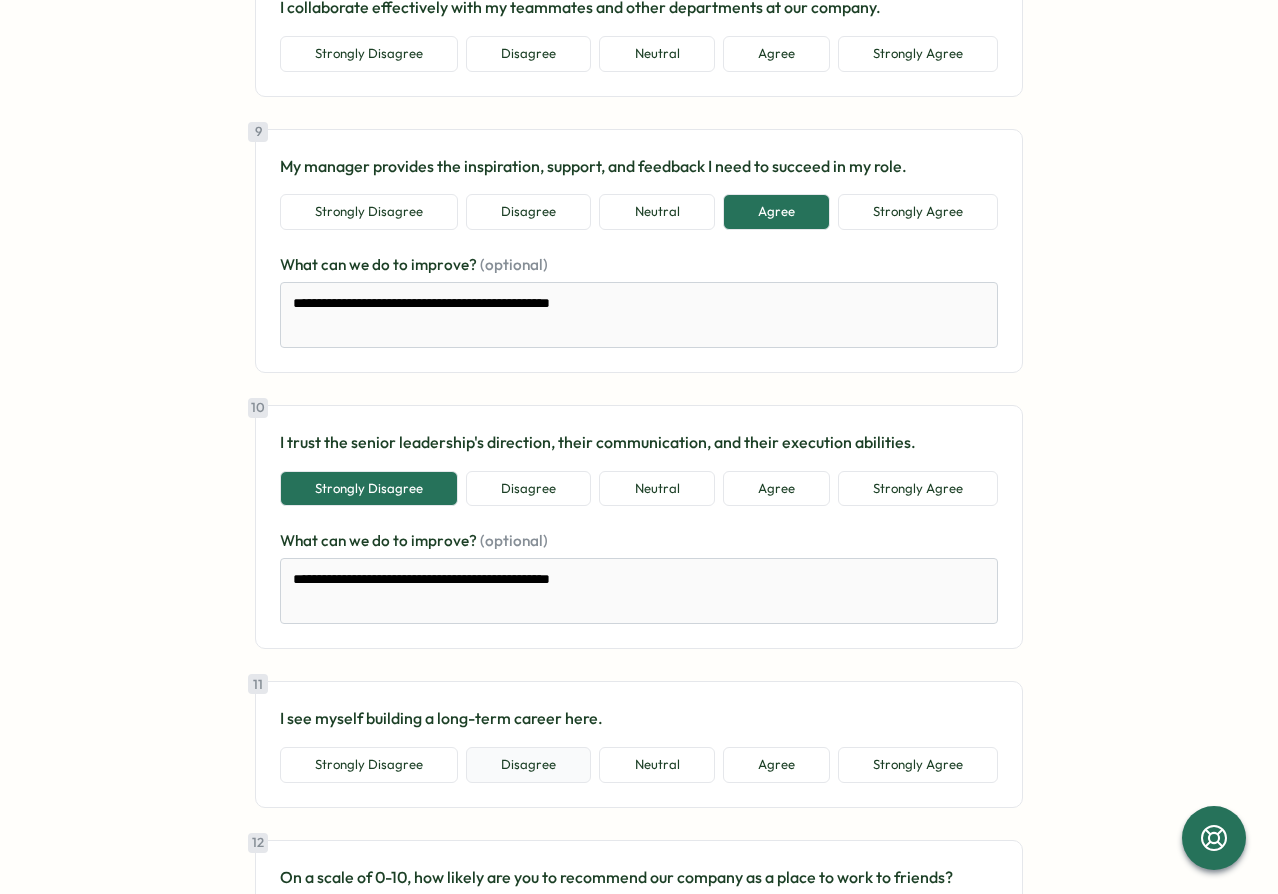 click on "Disagree" at bounding box center [528, 765] 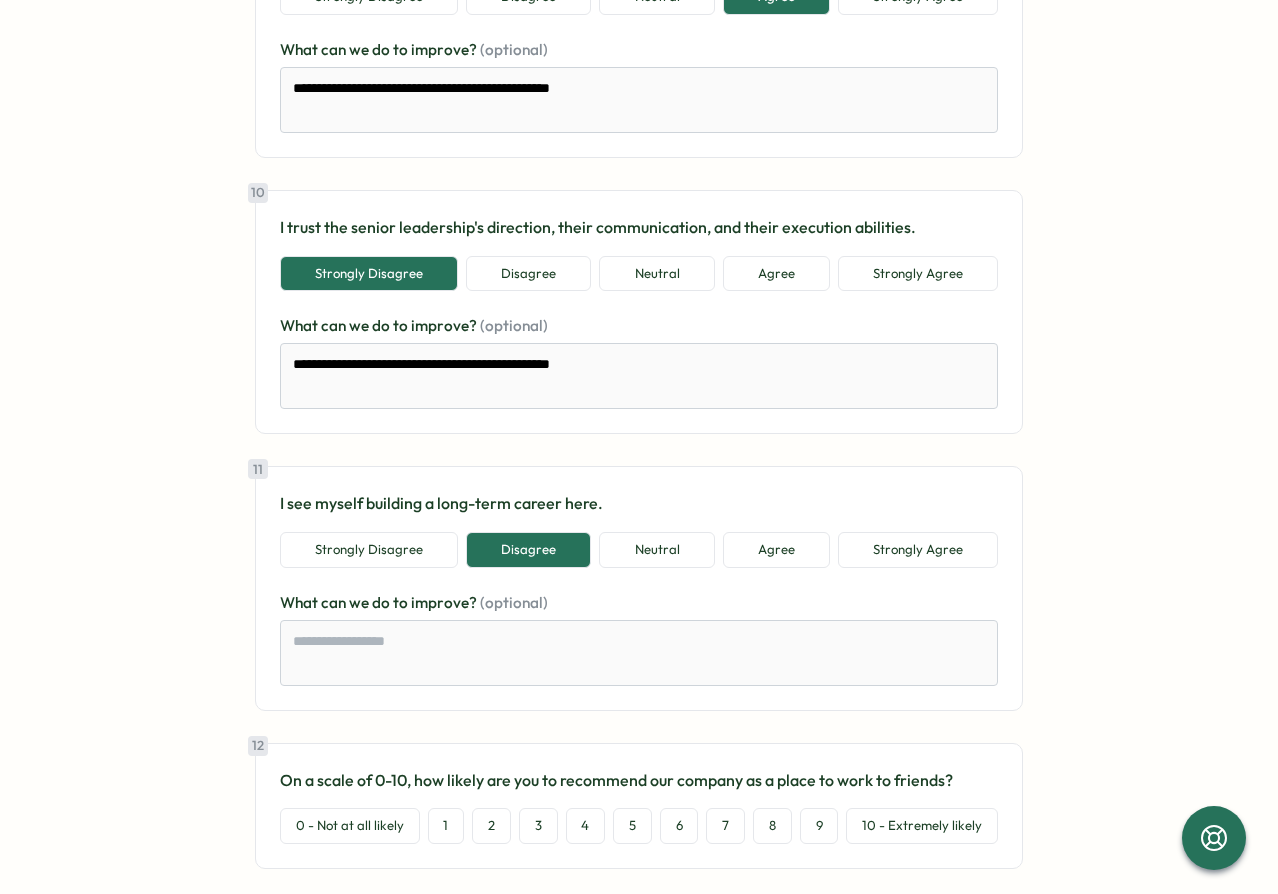 scroll, scrollTop: 2520, scrollLeft: 0, axis: vertical 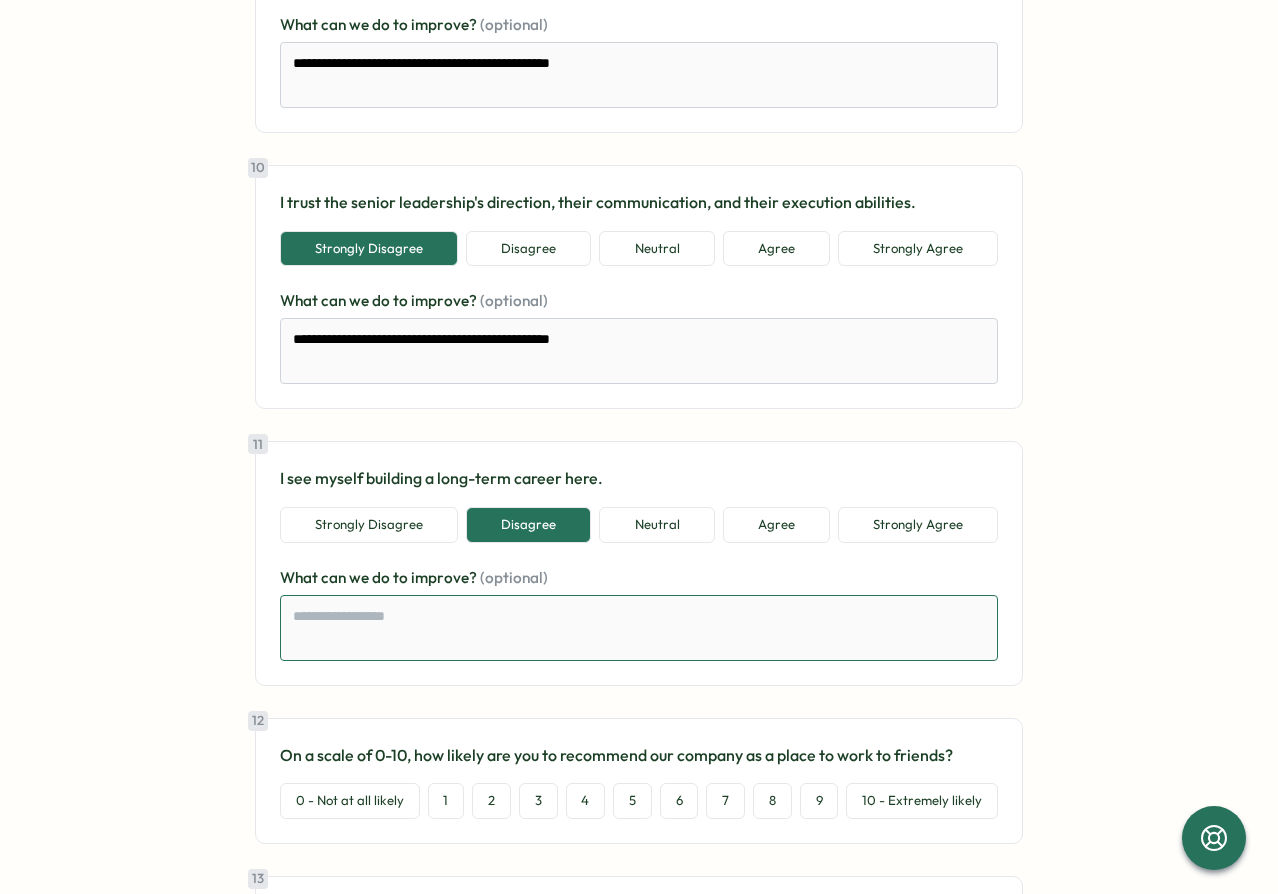 click at bounding box center (639, 628) 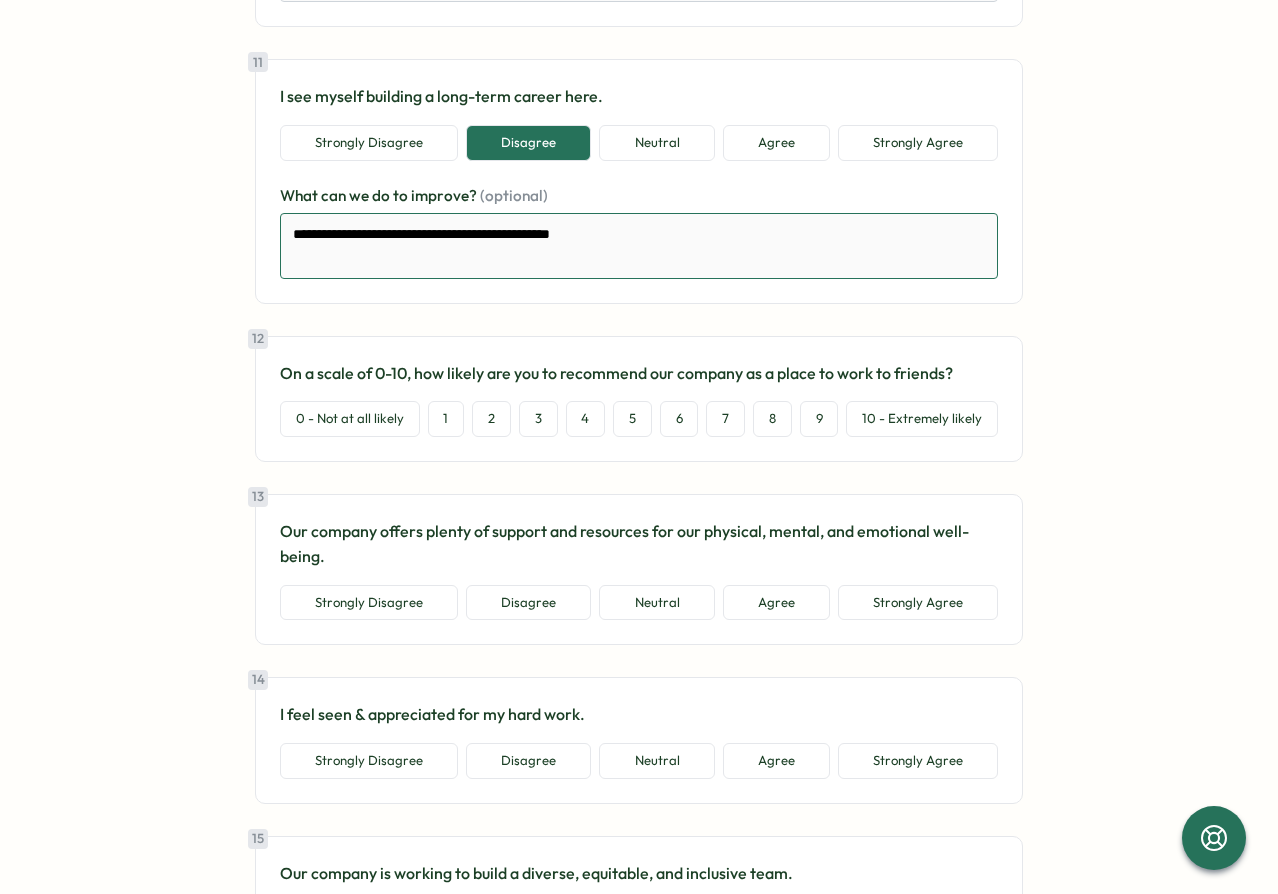 scroll, scrollTop: 3000, scrollLeft: 0, axis: vertical 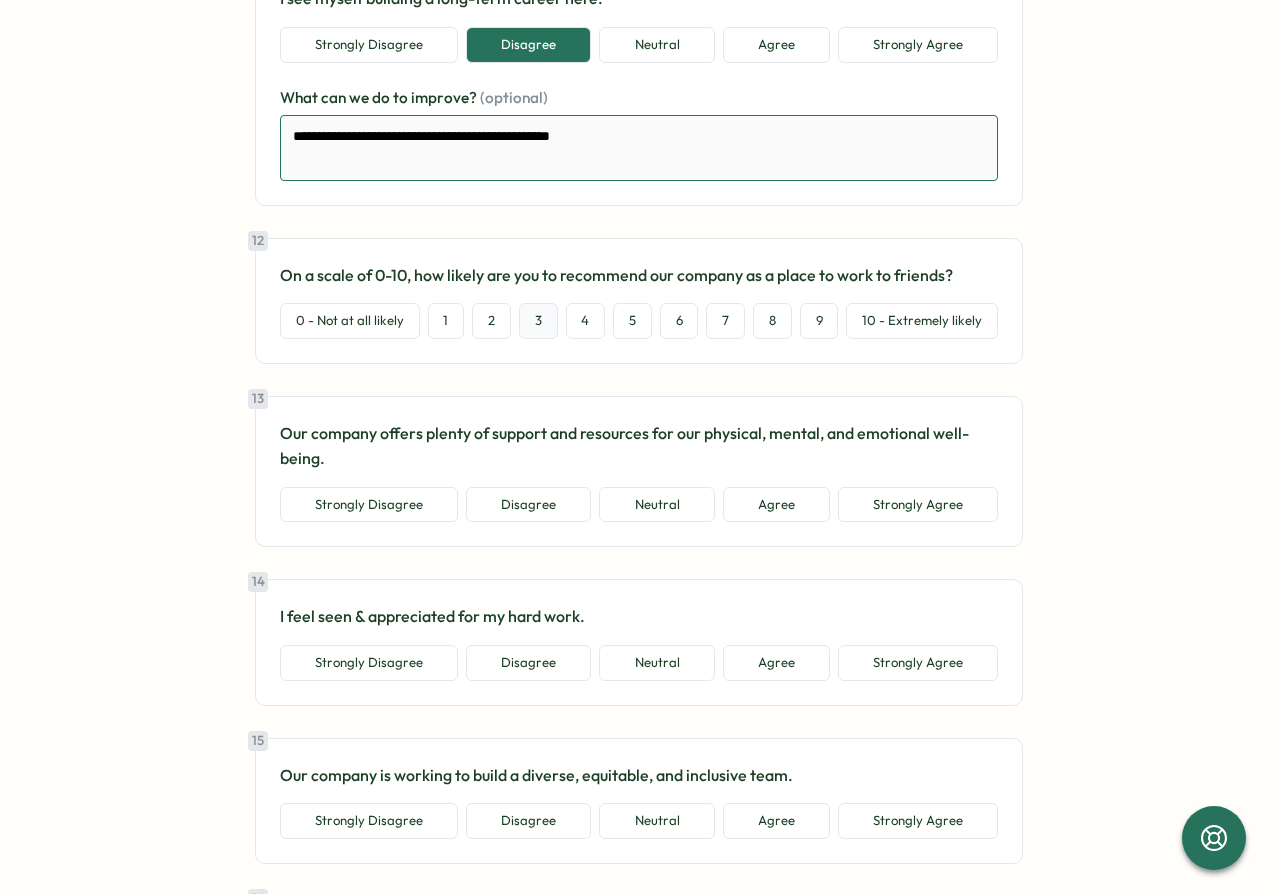 type on "**********" 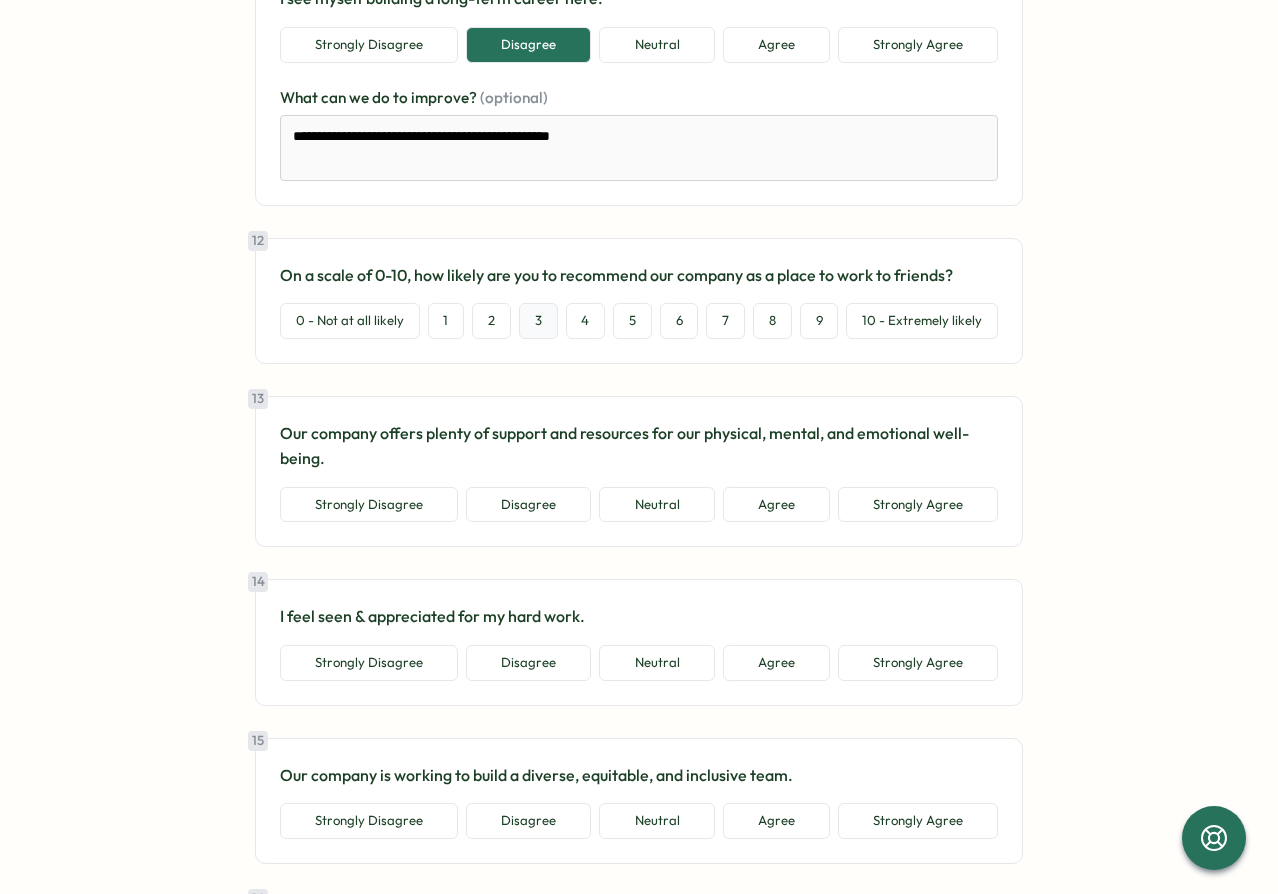 click on "3" at bounding box center [538, 321] 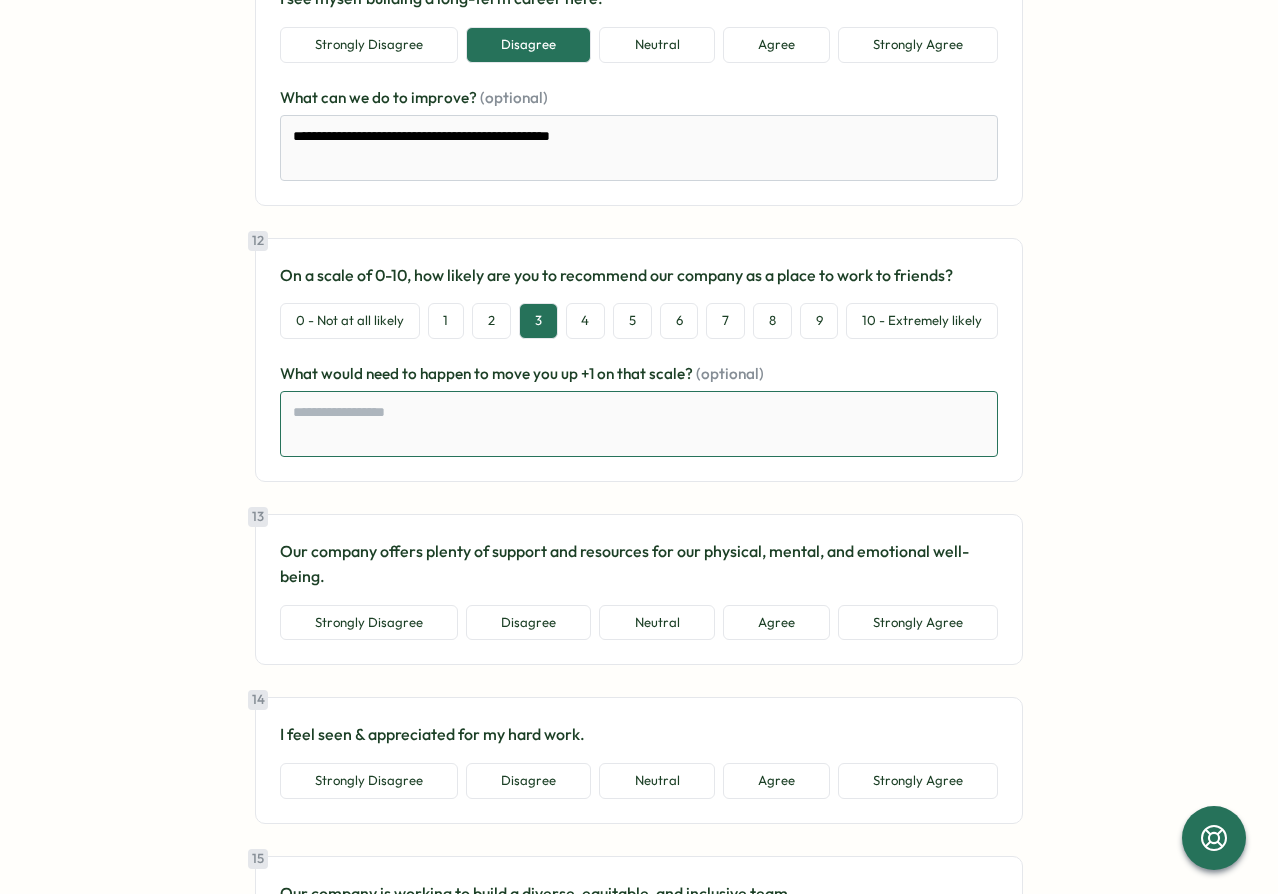 click at bounding box center (639, 424) 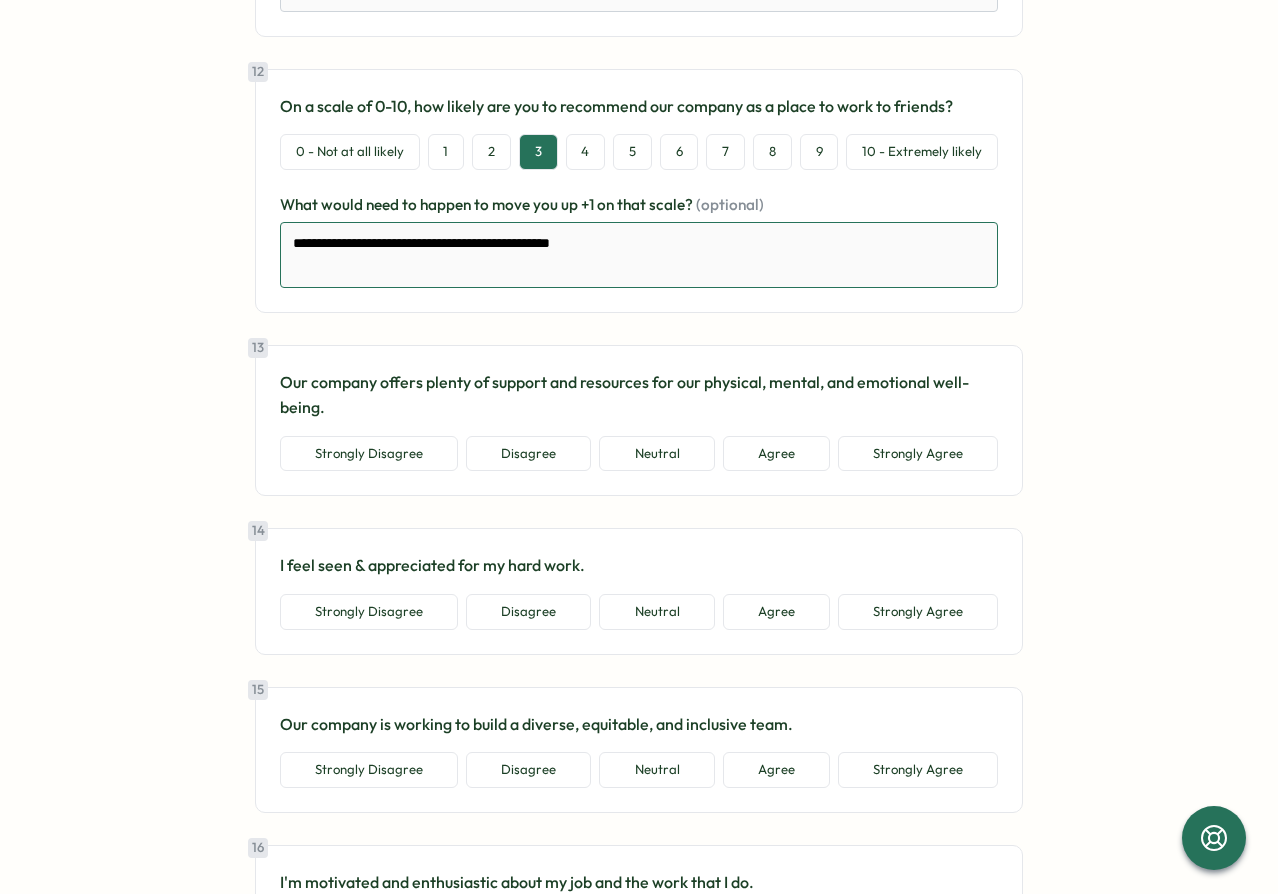 scroll, scrollTop: 3240, scrollLeft: 0, axis: vertical 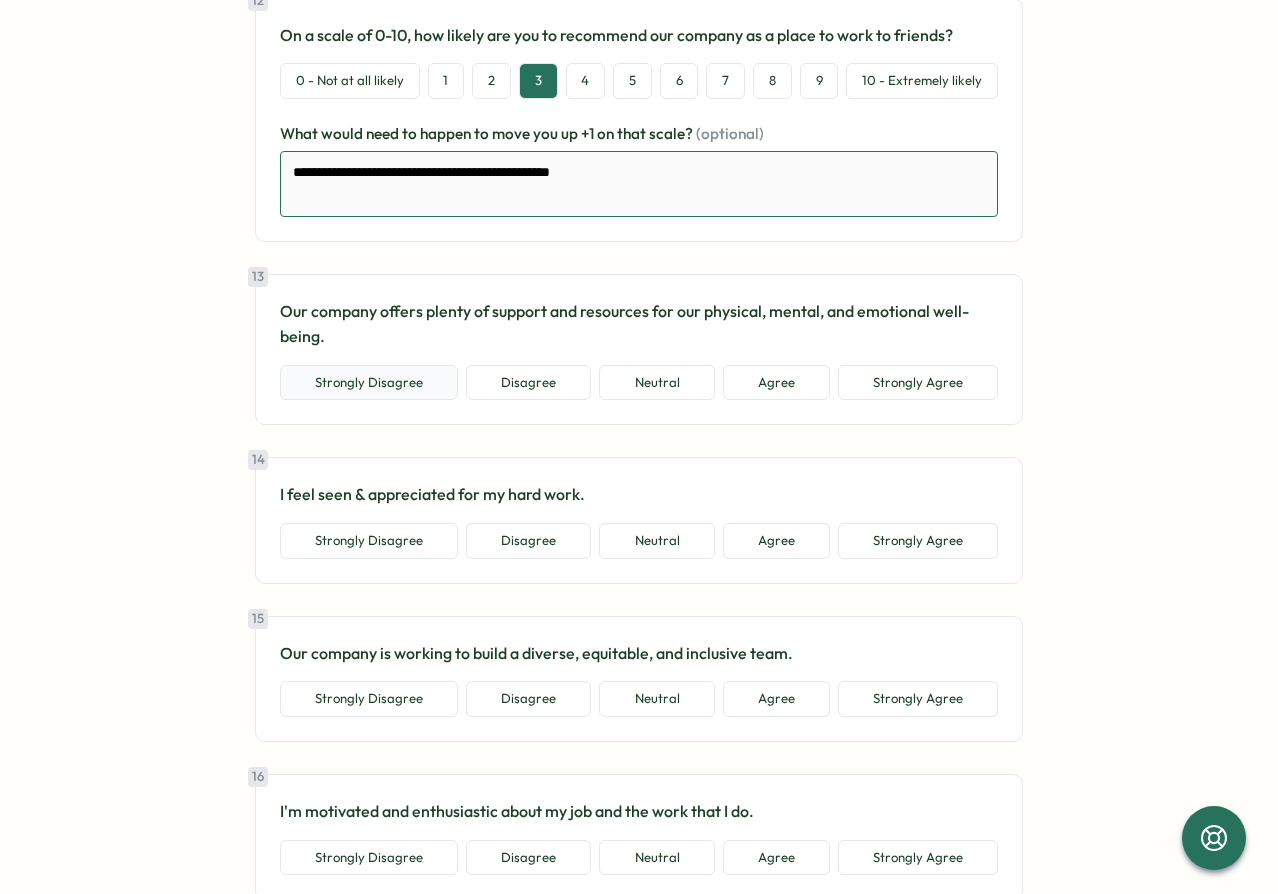 type on "**********" 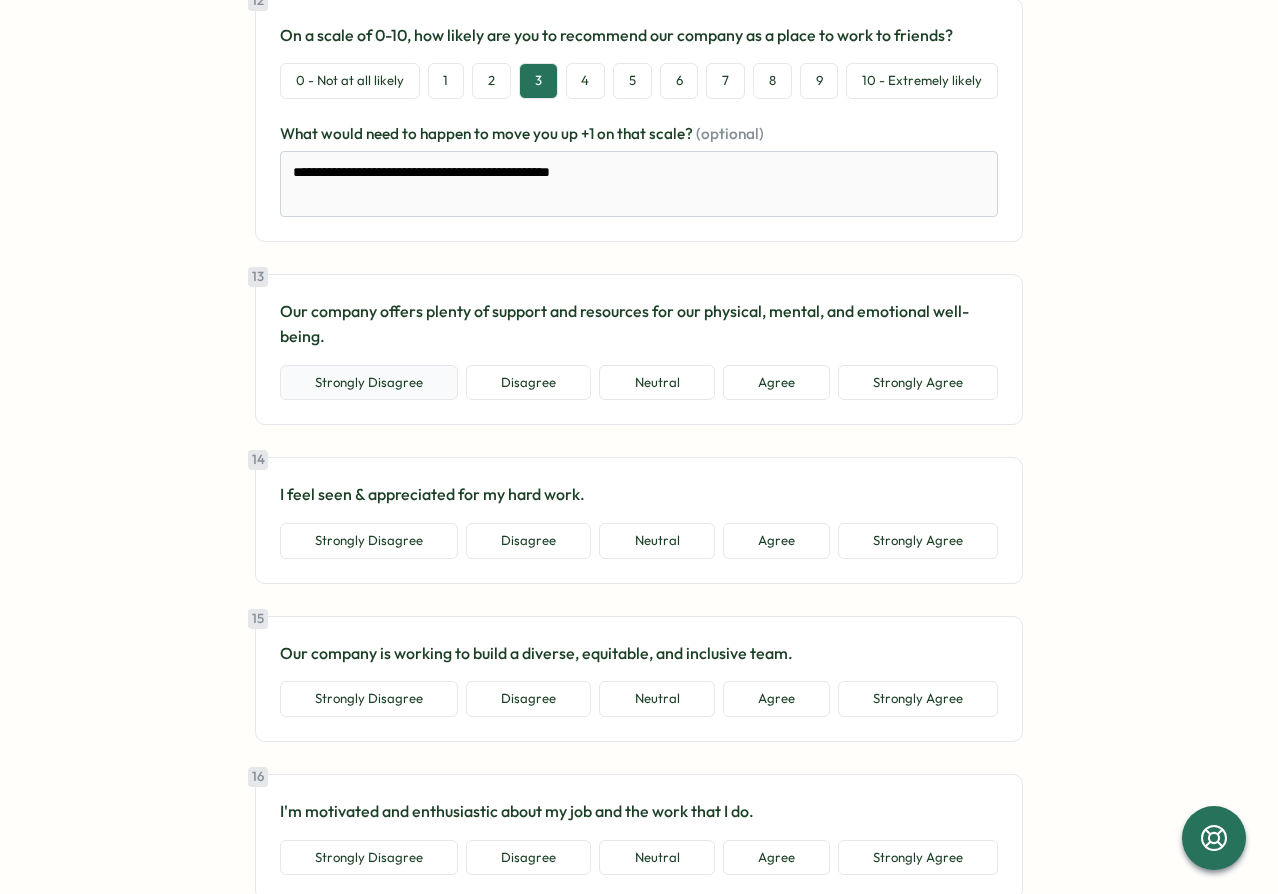 click on "Strongly Disagree" at bounding box center (369, 383) 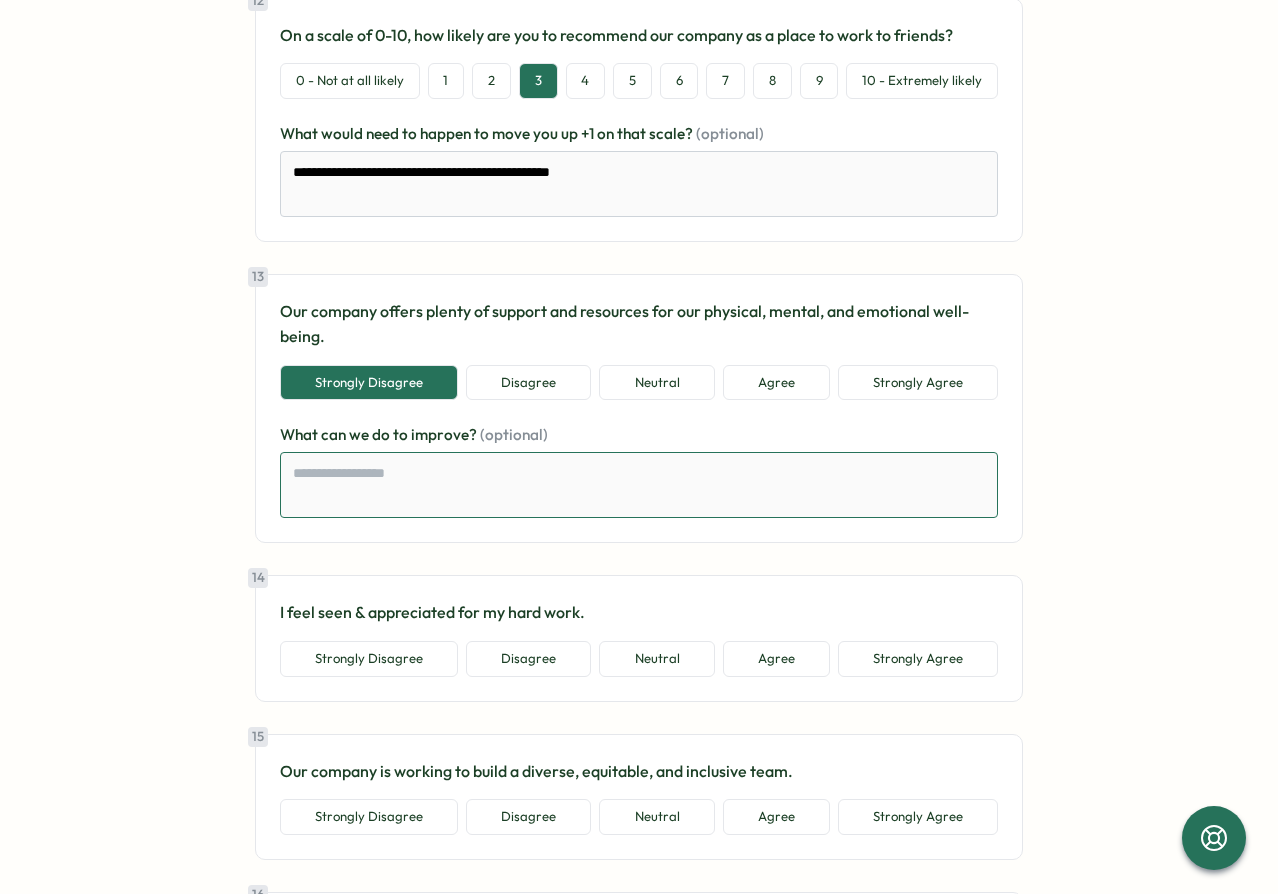 click at bounding box center (639, 485) 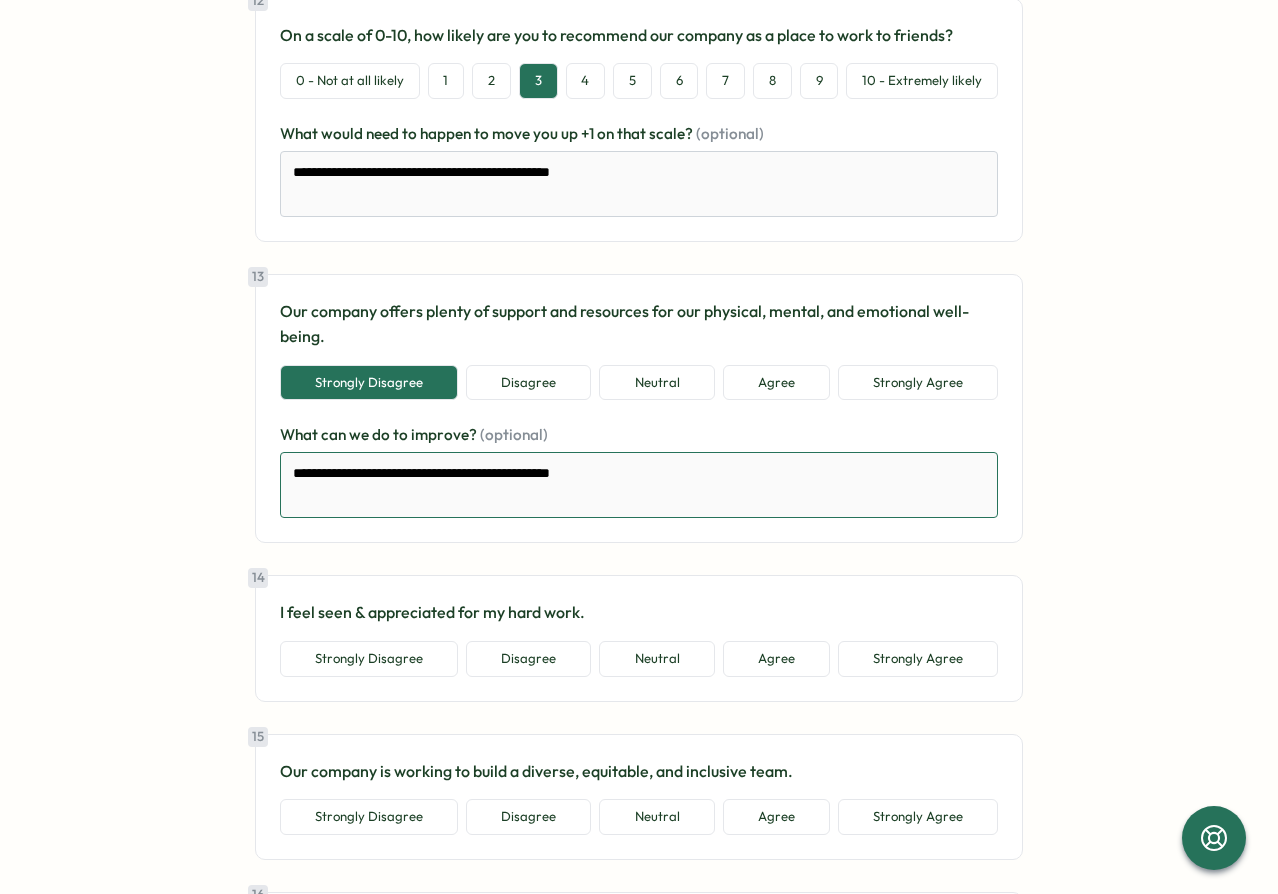 scroll, scrollTop: 3600, scrollLeft: 0, axis: vertical 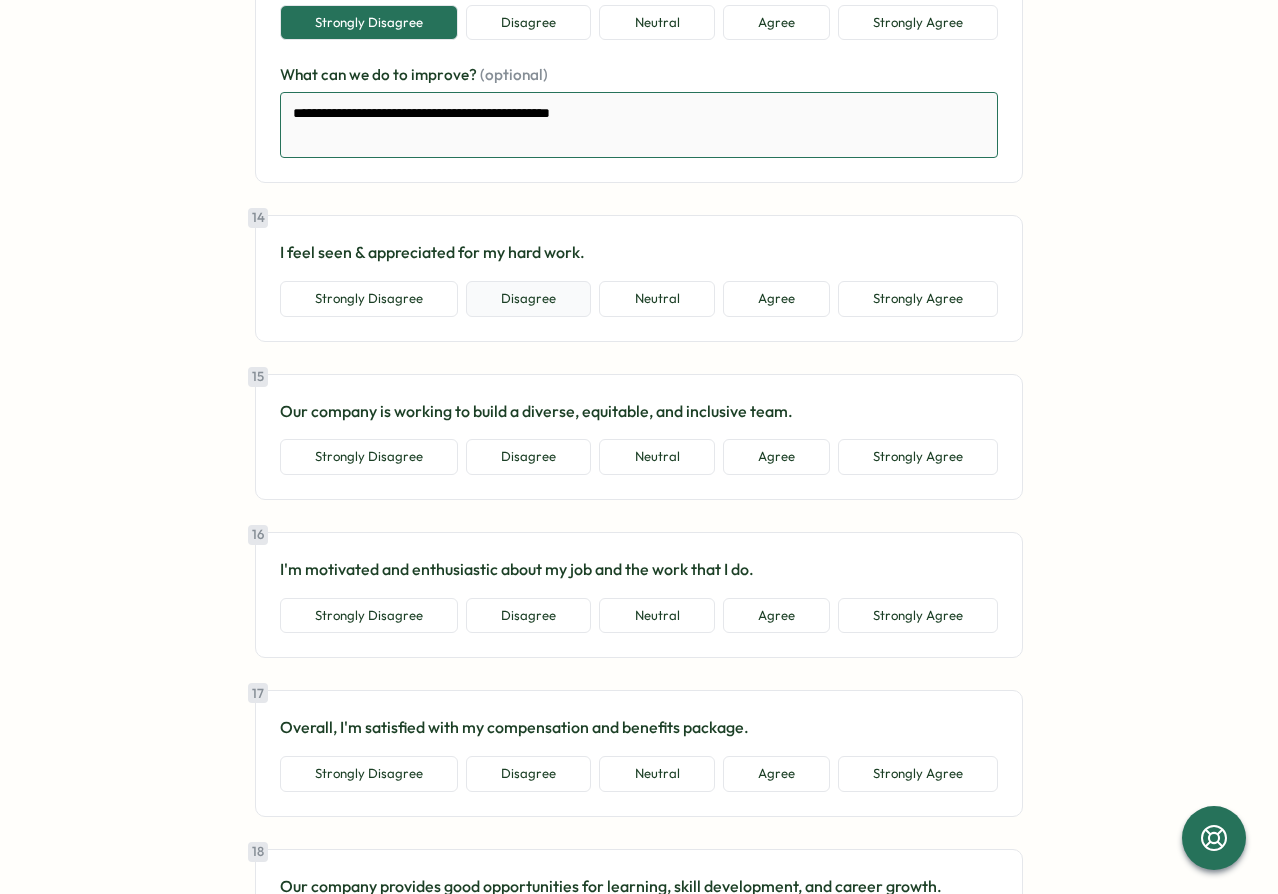 type on "**********" 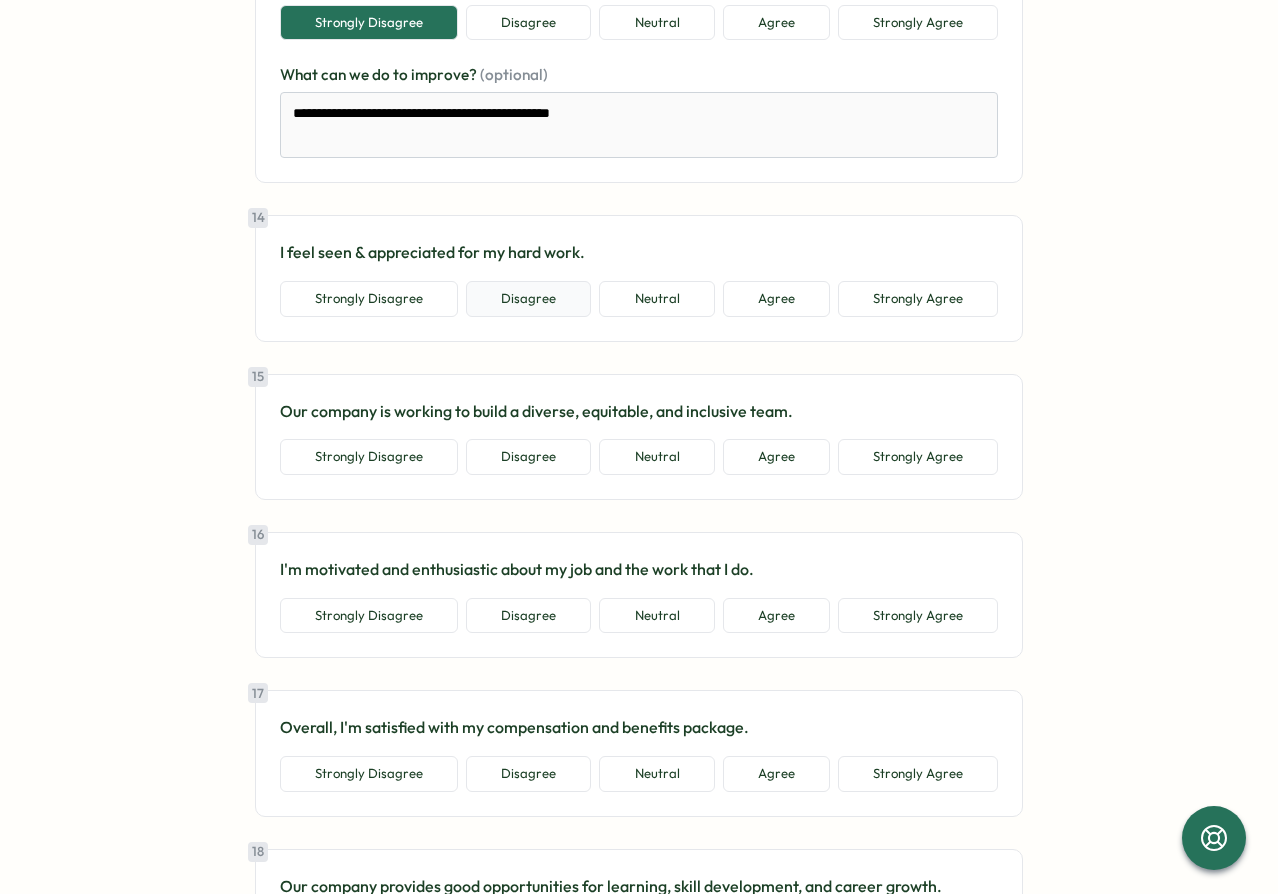 click on "Disagree" at bounding box center [528, 299] 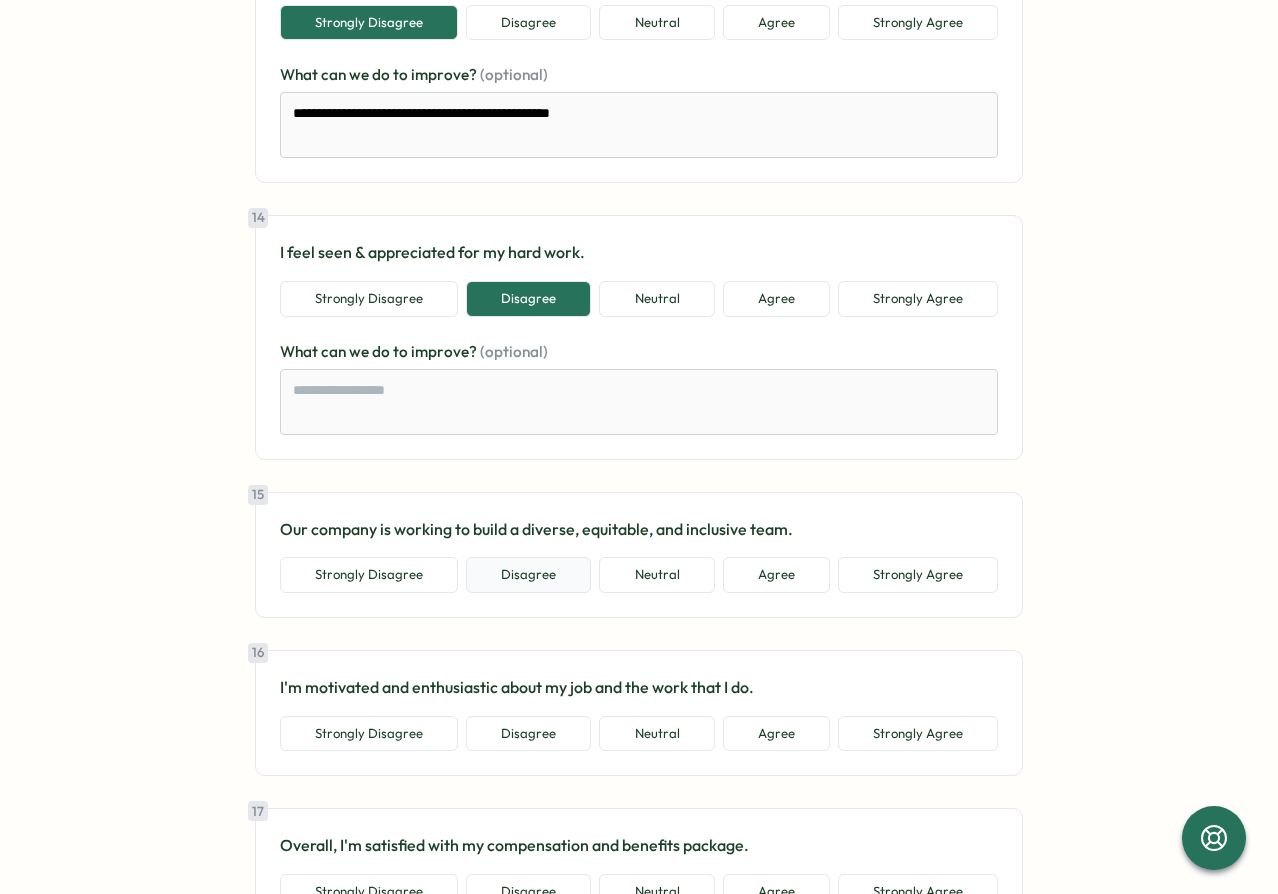 click on "Disagree" at bounding box center (528, 575) 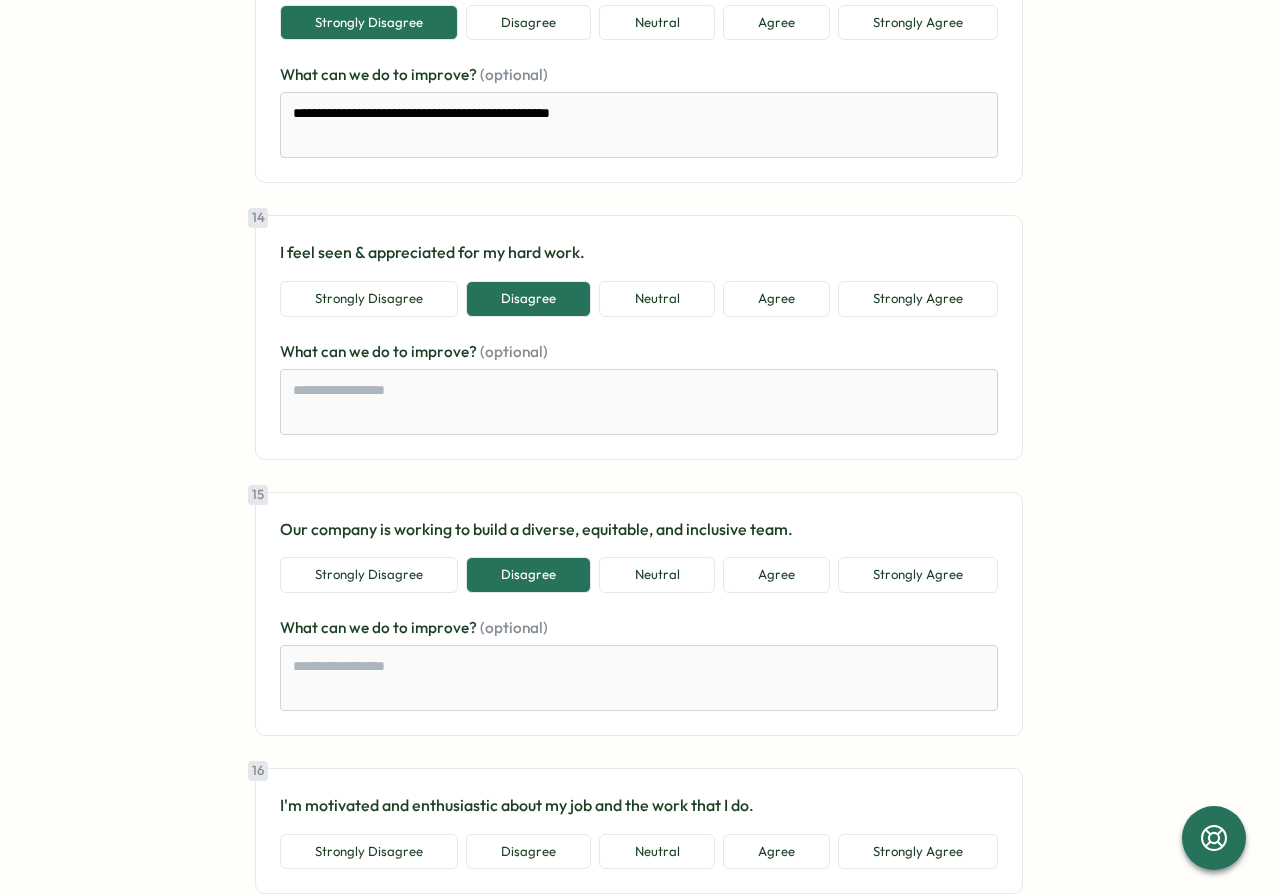 scroll, scrollTop: 3960, scrollLeft: 0, axis: vertical 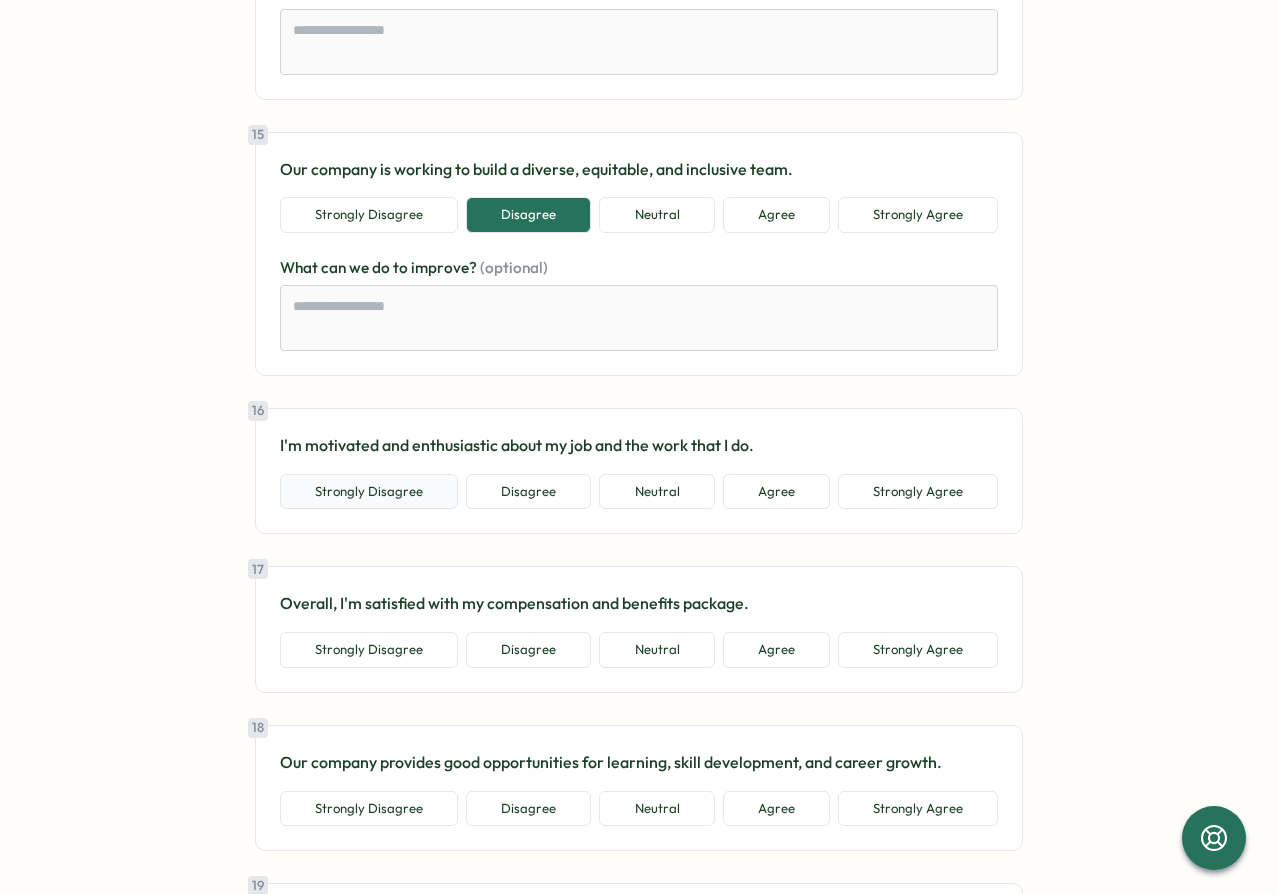 click on "Strongly Disagree" at bounding box center (369, 492) 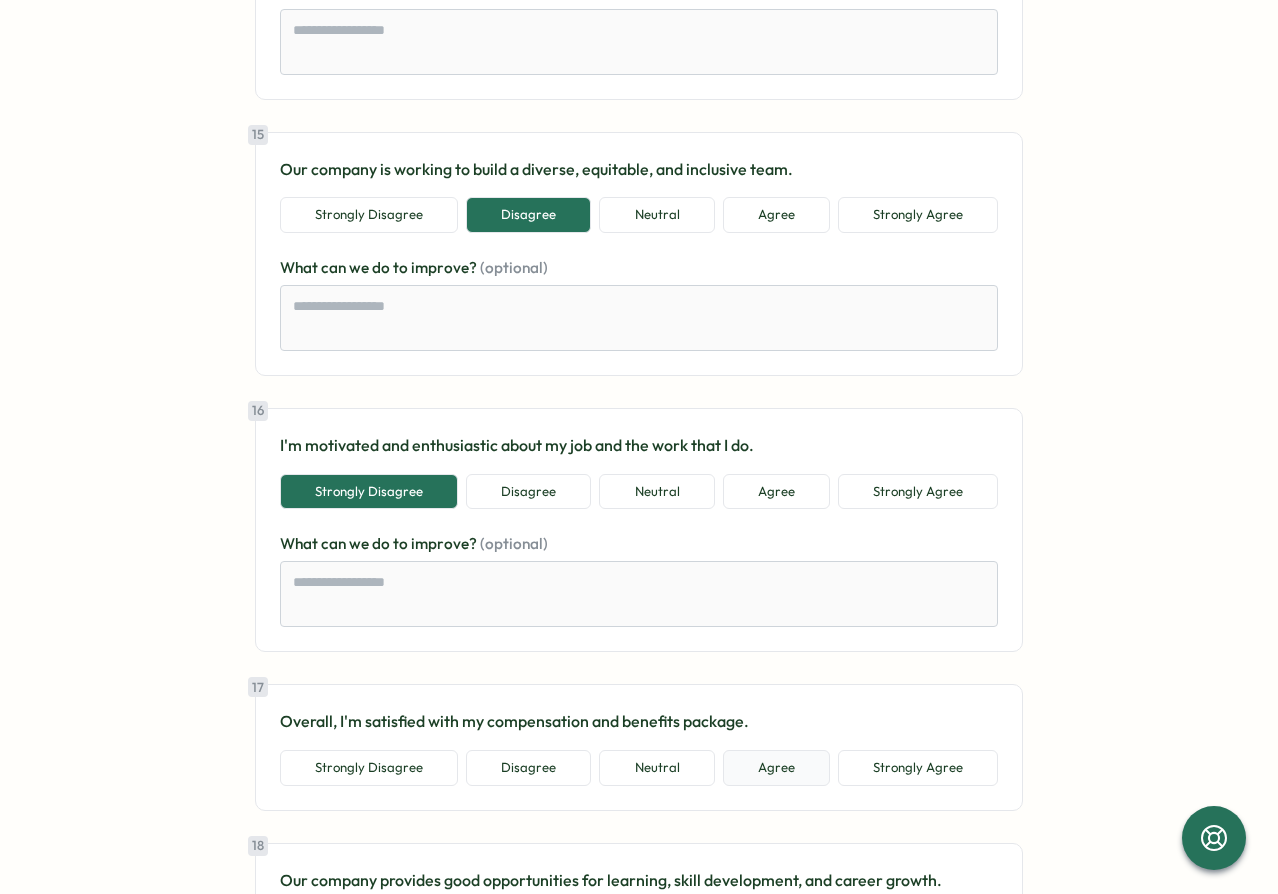click on "Agree" at bounding box center (776, 768) 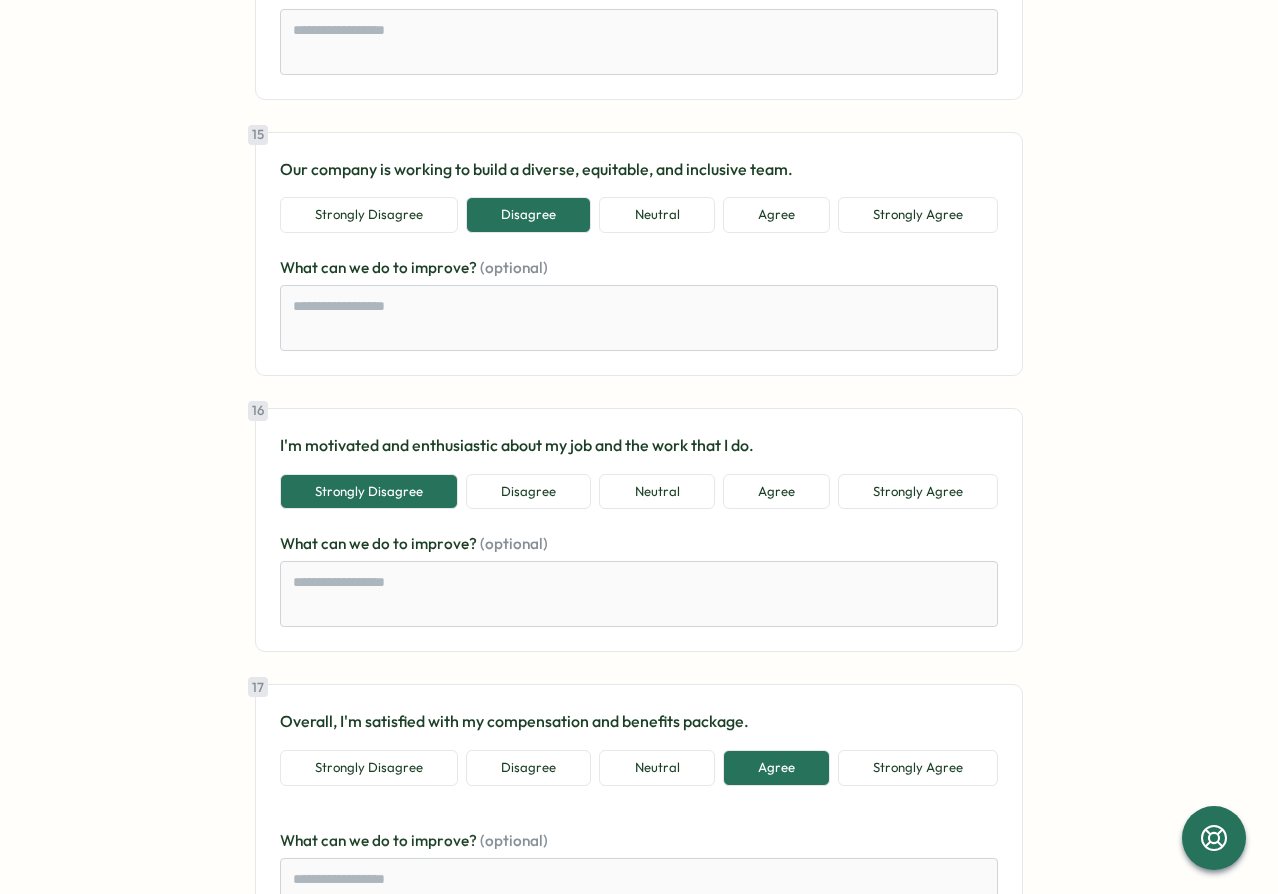 scroll, scrollTop: 4440, scrollLeft: 0, axis: vertical 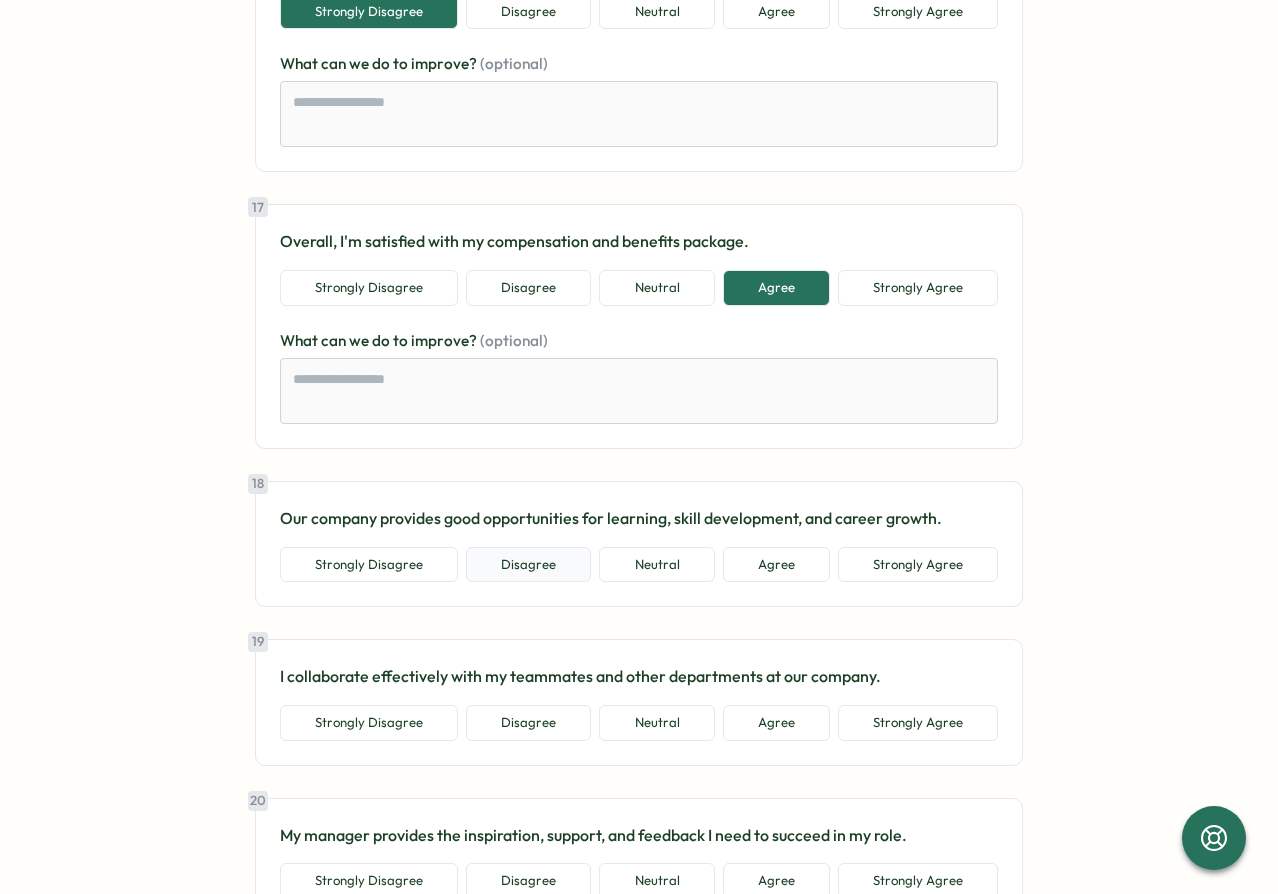 drag, startPoint x: 547, startPoint y: 566, endPoint x: 467, endPoint y: 614, distance: 93.29523 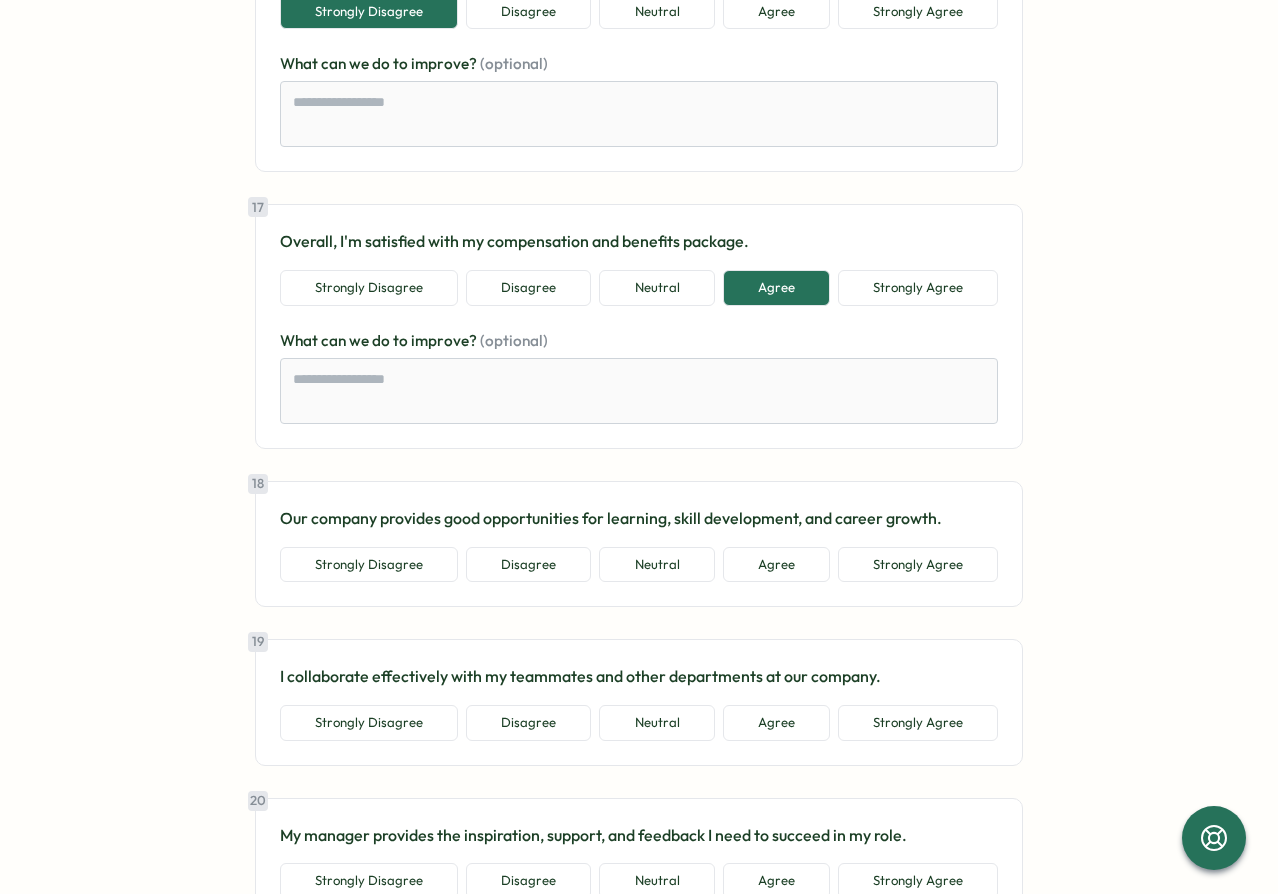 click on "Disagree" at bounding box center (528, 565) 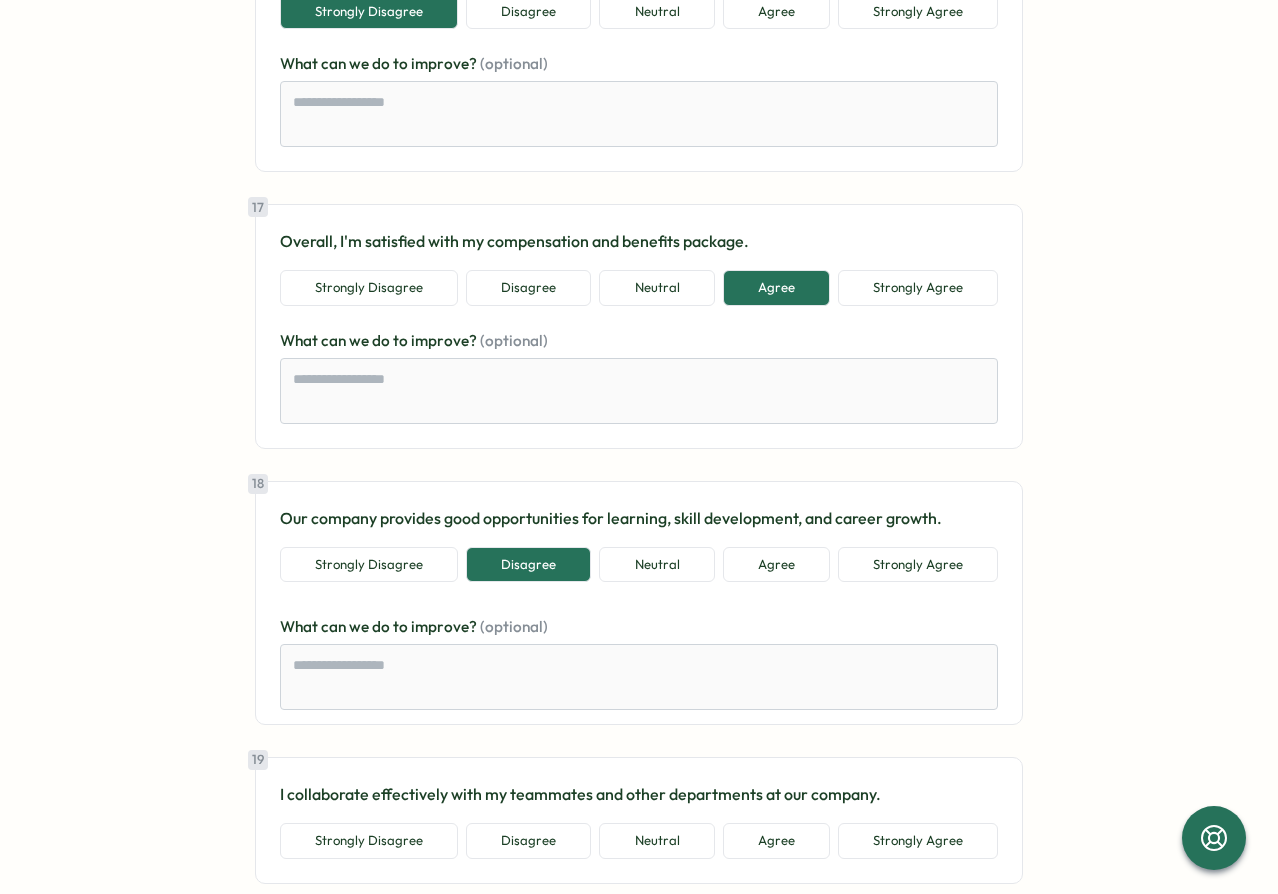 scroll, scrollTop: 5040, scrollLeft: 0, axis: vertical 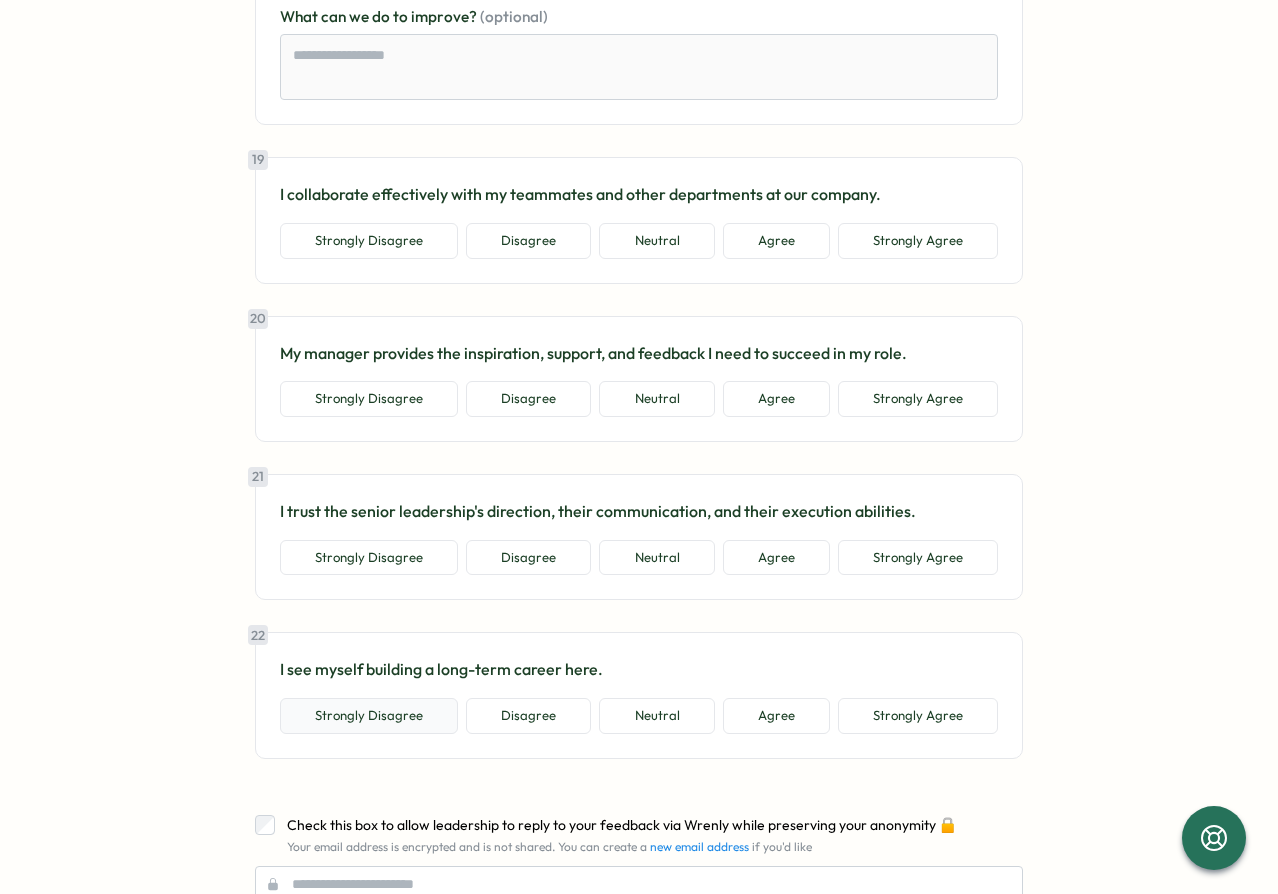 click on "Strongly Disagree" at bounding box center (369, 716) 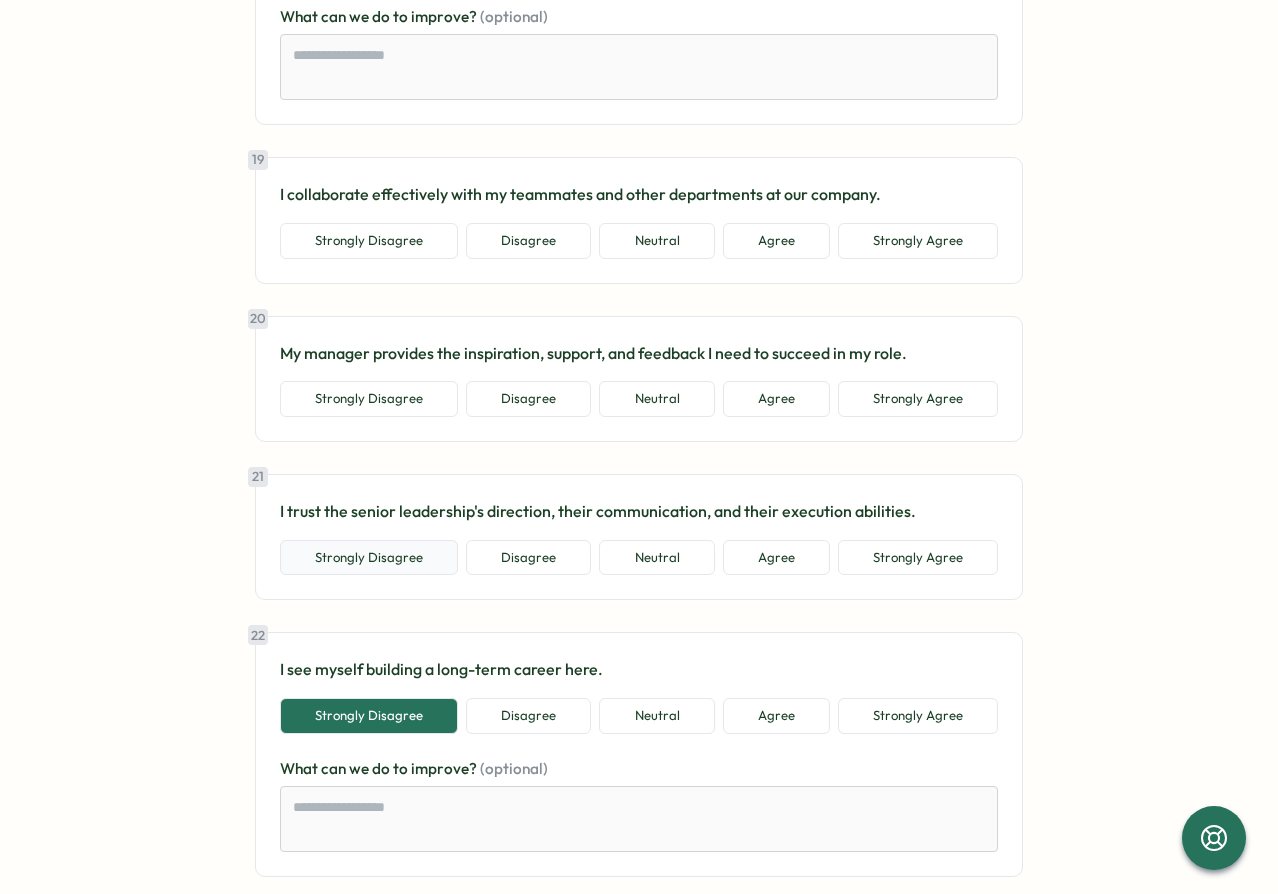 drag, startPoint x: 371, startPoint y: 562, endPoint x: 388, endPoint y: 558, distance: 17.464249 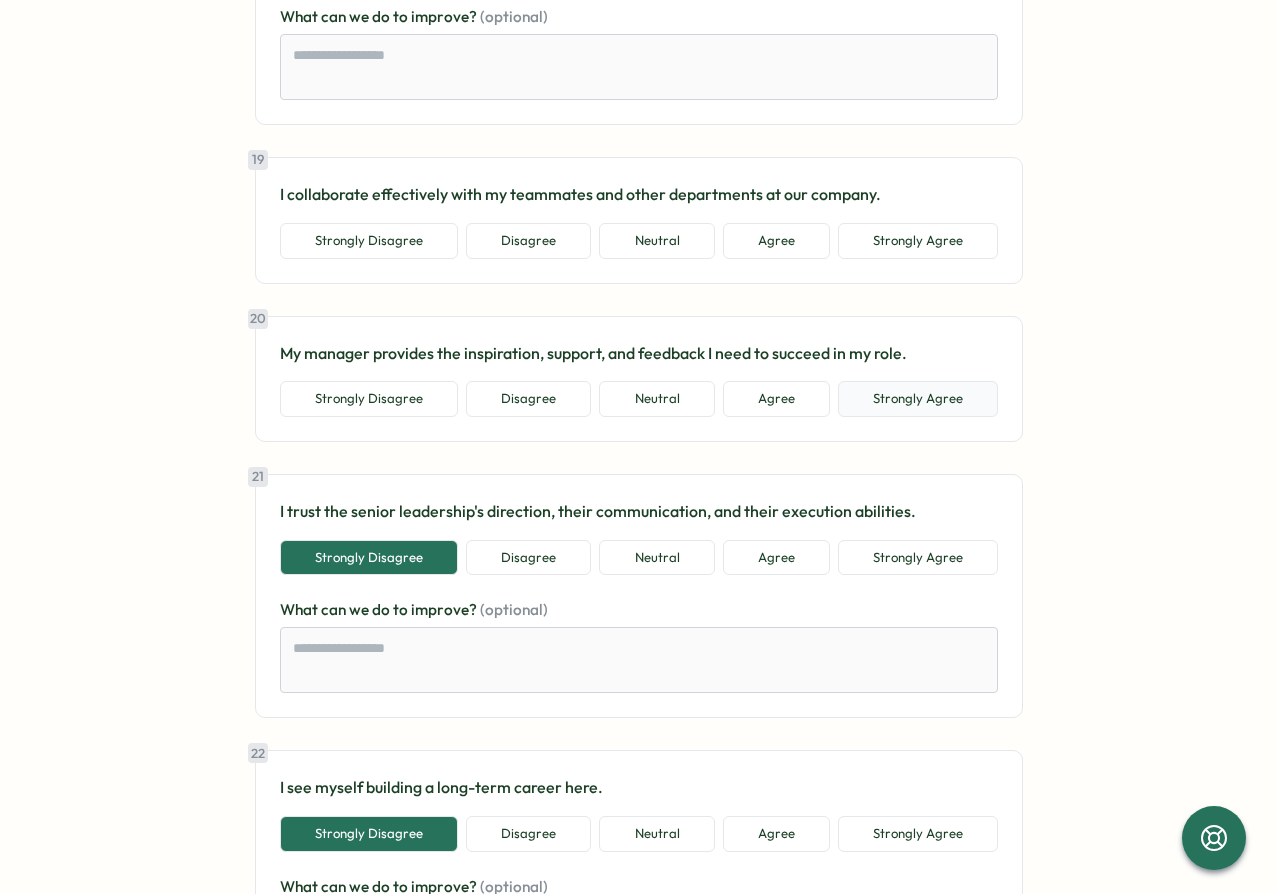 click on "Strongly Agree" at bounding box center [918, 399] 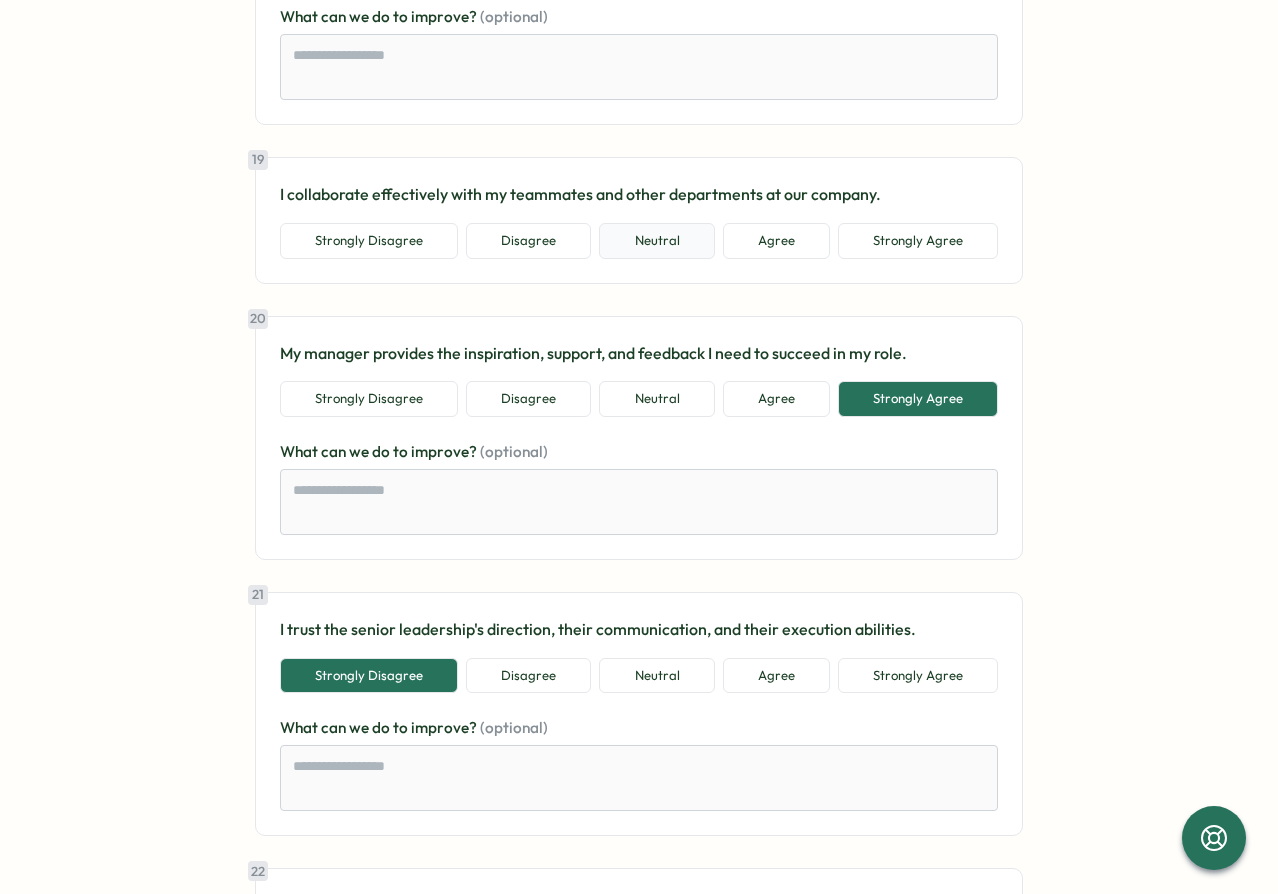 click on "Neutral" at bounding box center [656, 241] 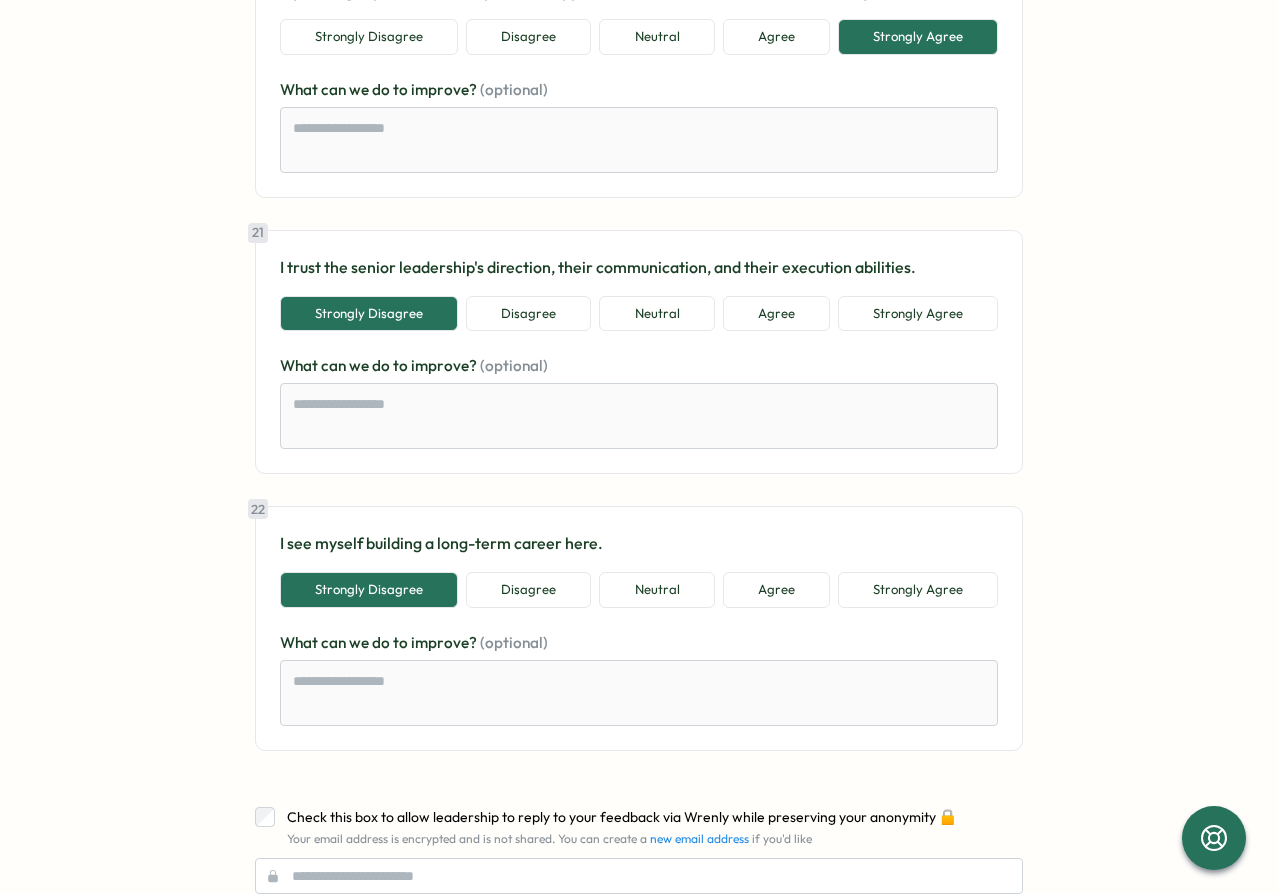 scroll, scrollTop: 5629, scrollLeft: 0, axis: vertical 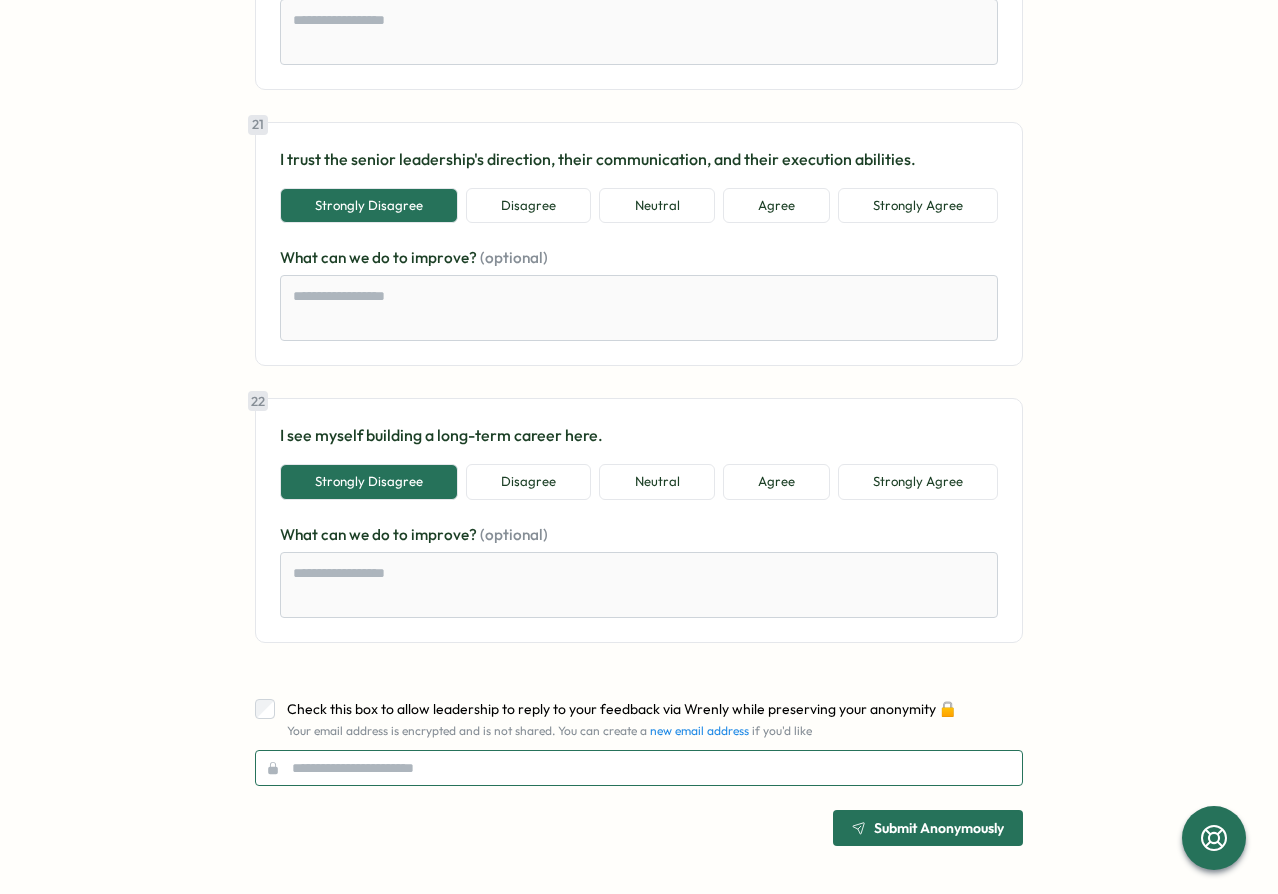 click at bounding box center [639, 768] 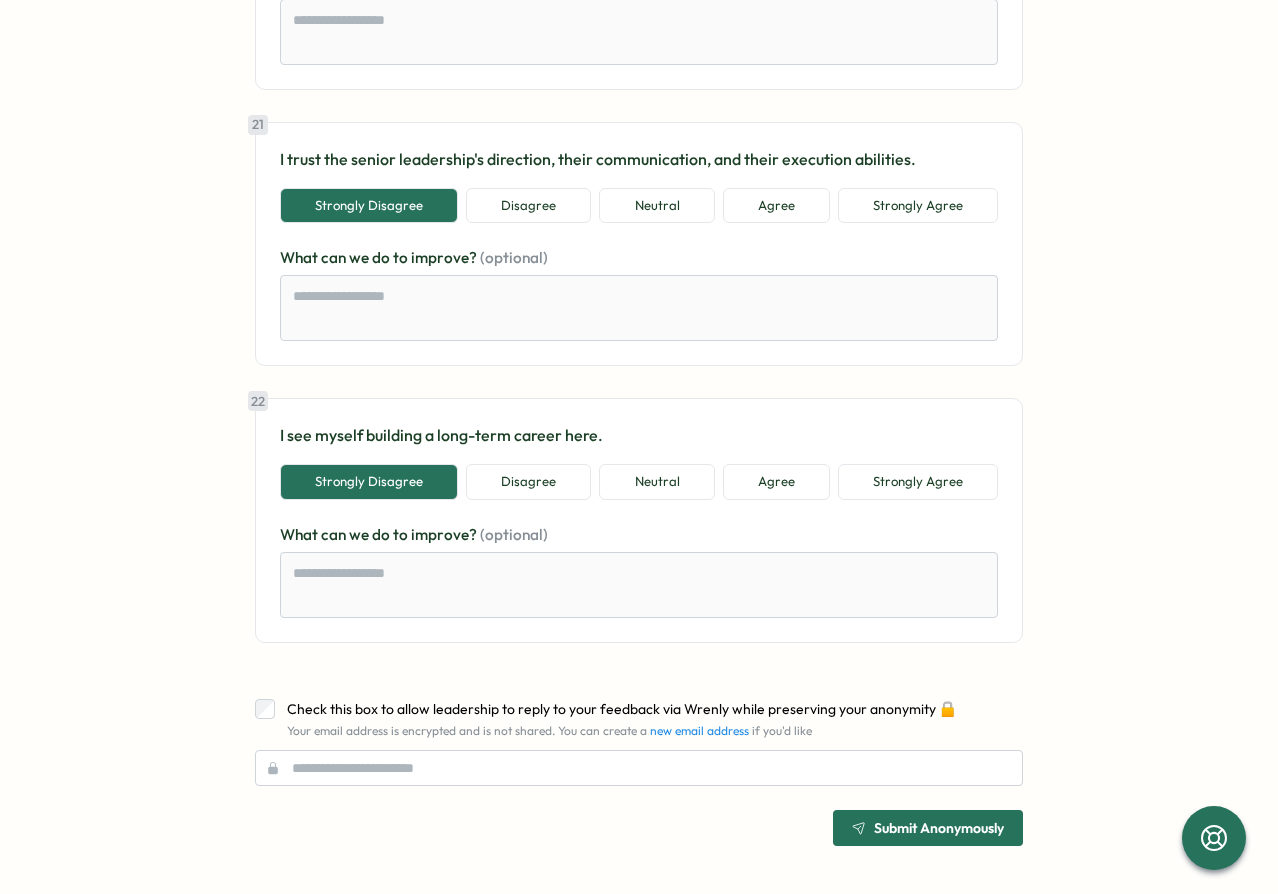 click on "**********" at bounding box center (639, -2367) 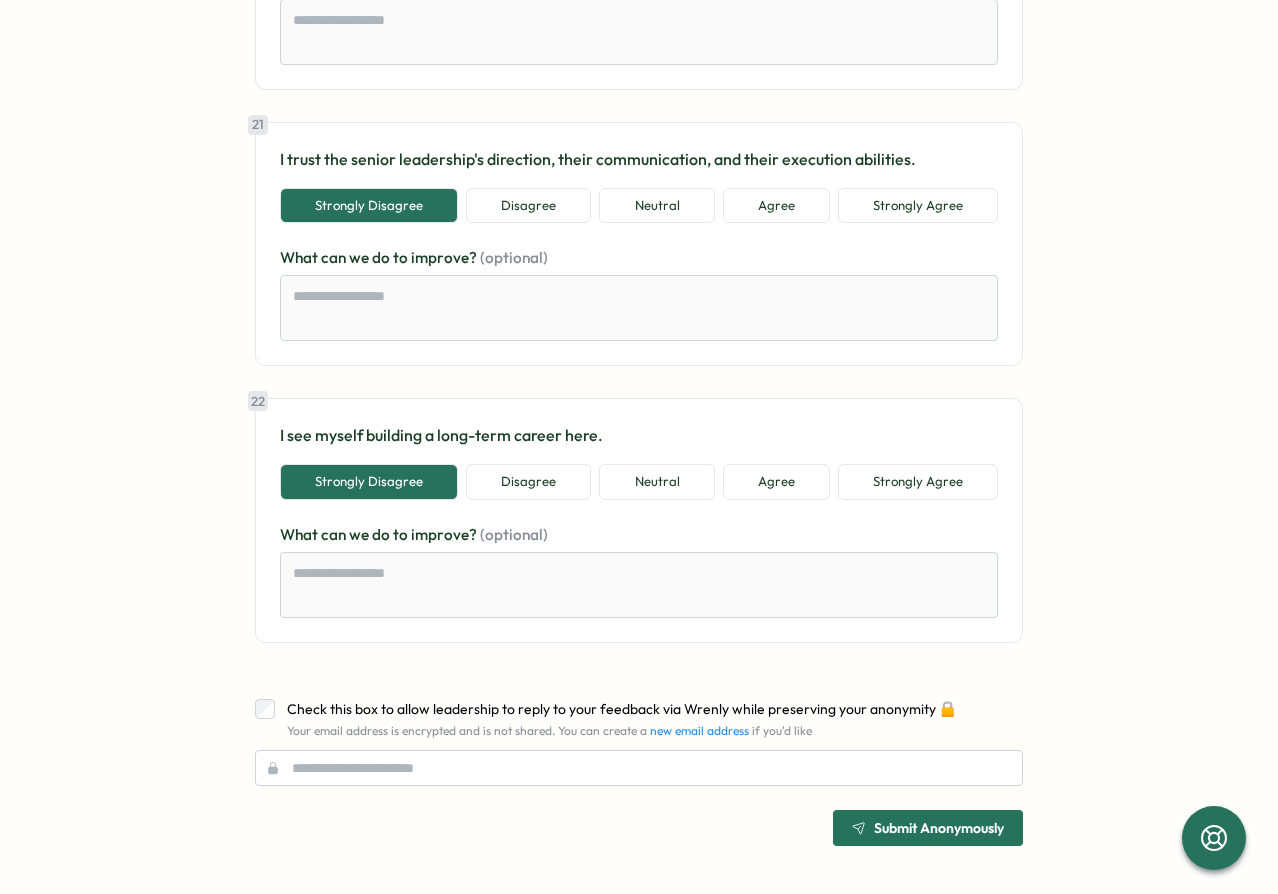 click on "Check this box to allow leadership to reply to your feedback via Wrenly while preserving your anonymity 🔒 Your email address is encrypted and is not shared. You can create a   new email address   if you'd like" at bounding box center (639, 718) 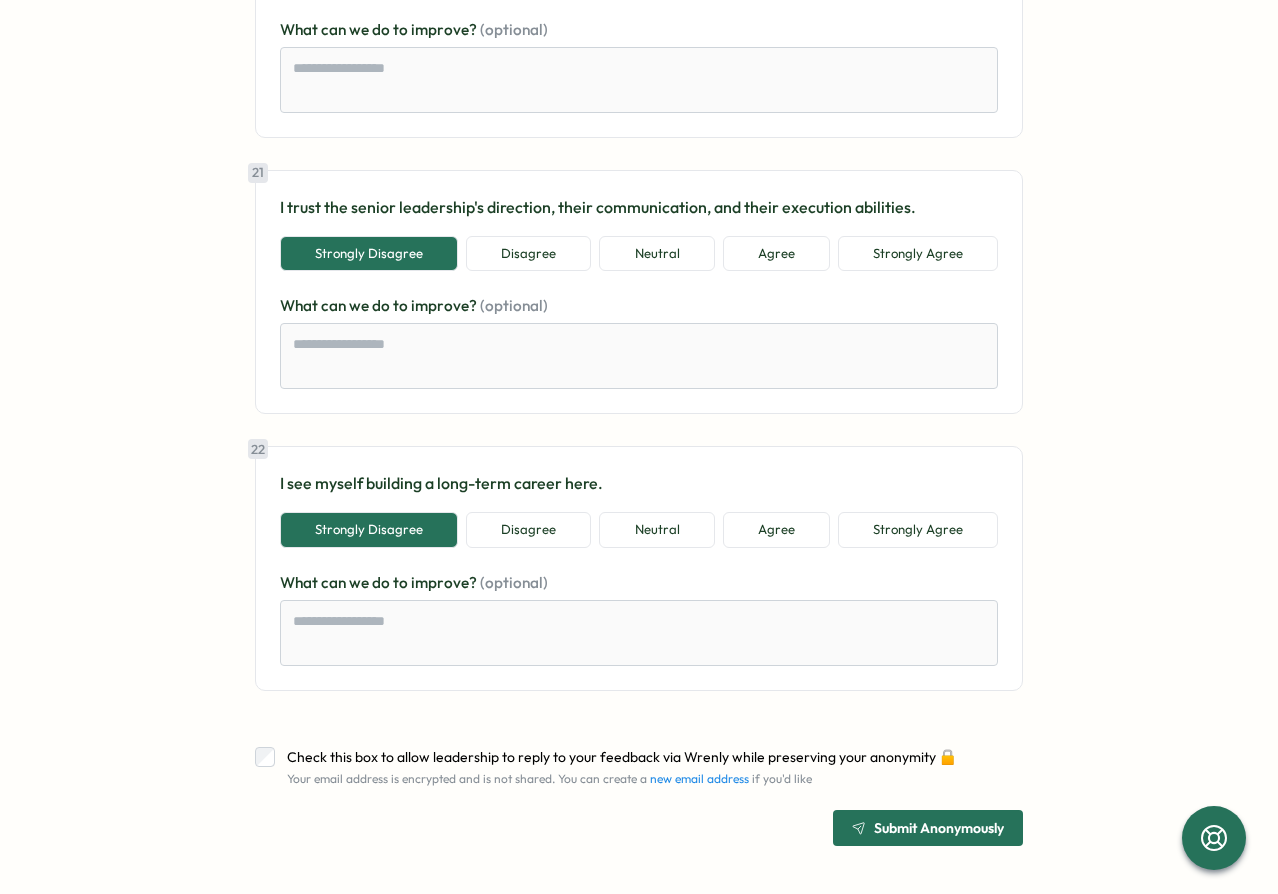 click on "Submit Anonymously" at bounding box center [939, 828] 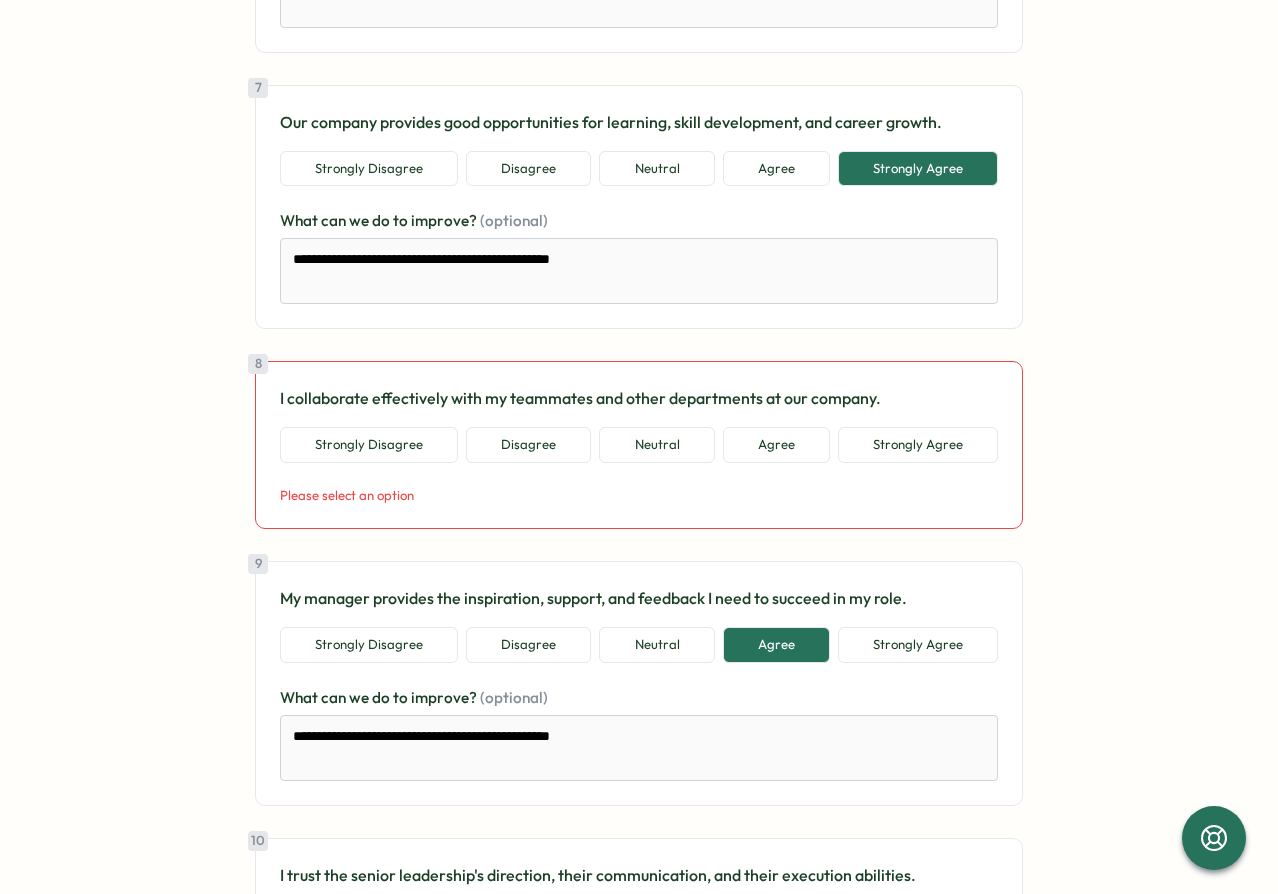 scroll, scrollTop: 1888, scrollLeft: 0, axis: vertical 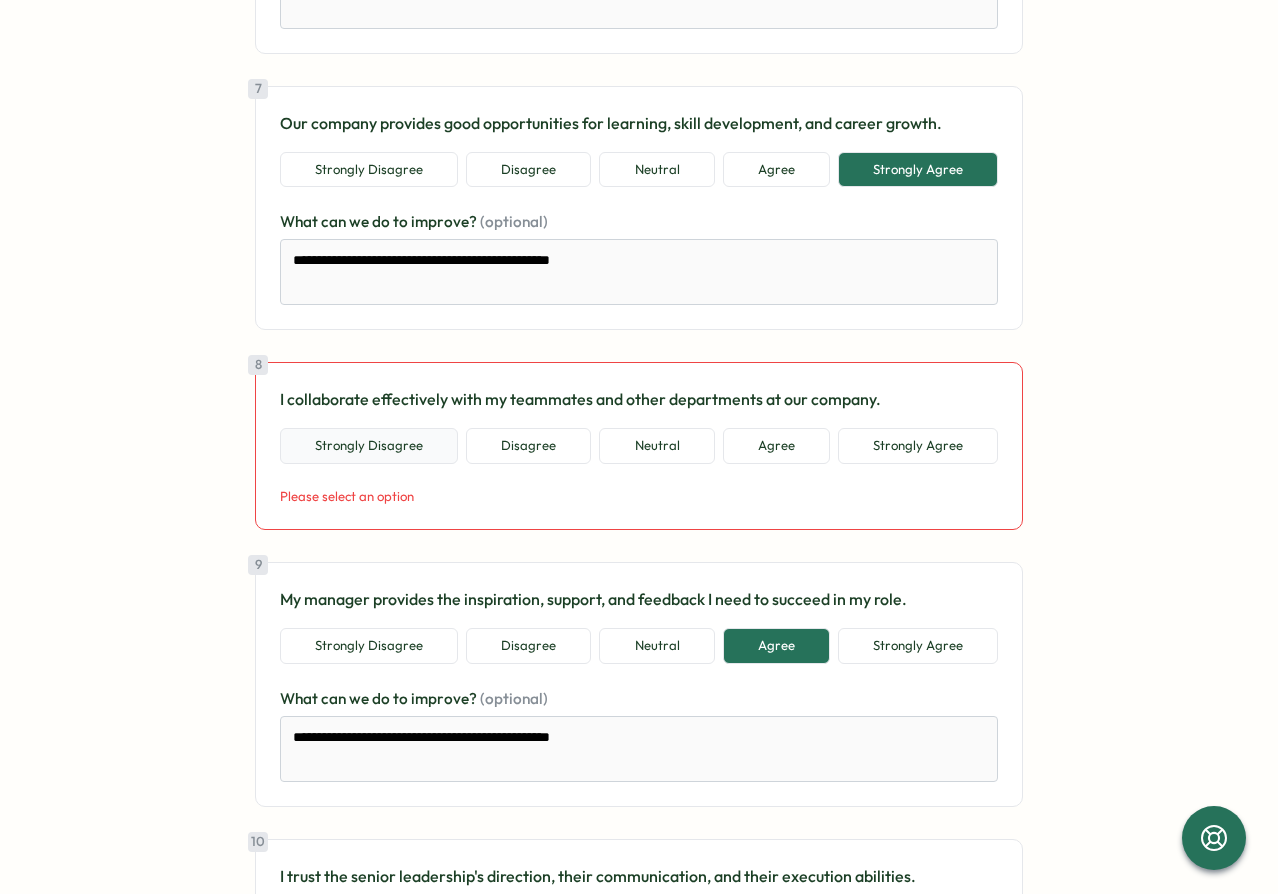 click on "Strongly Disagree" at bounding box center [369, 446] 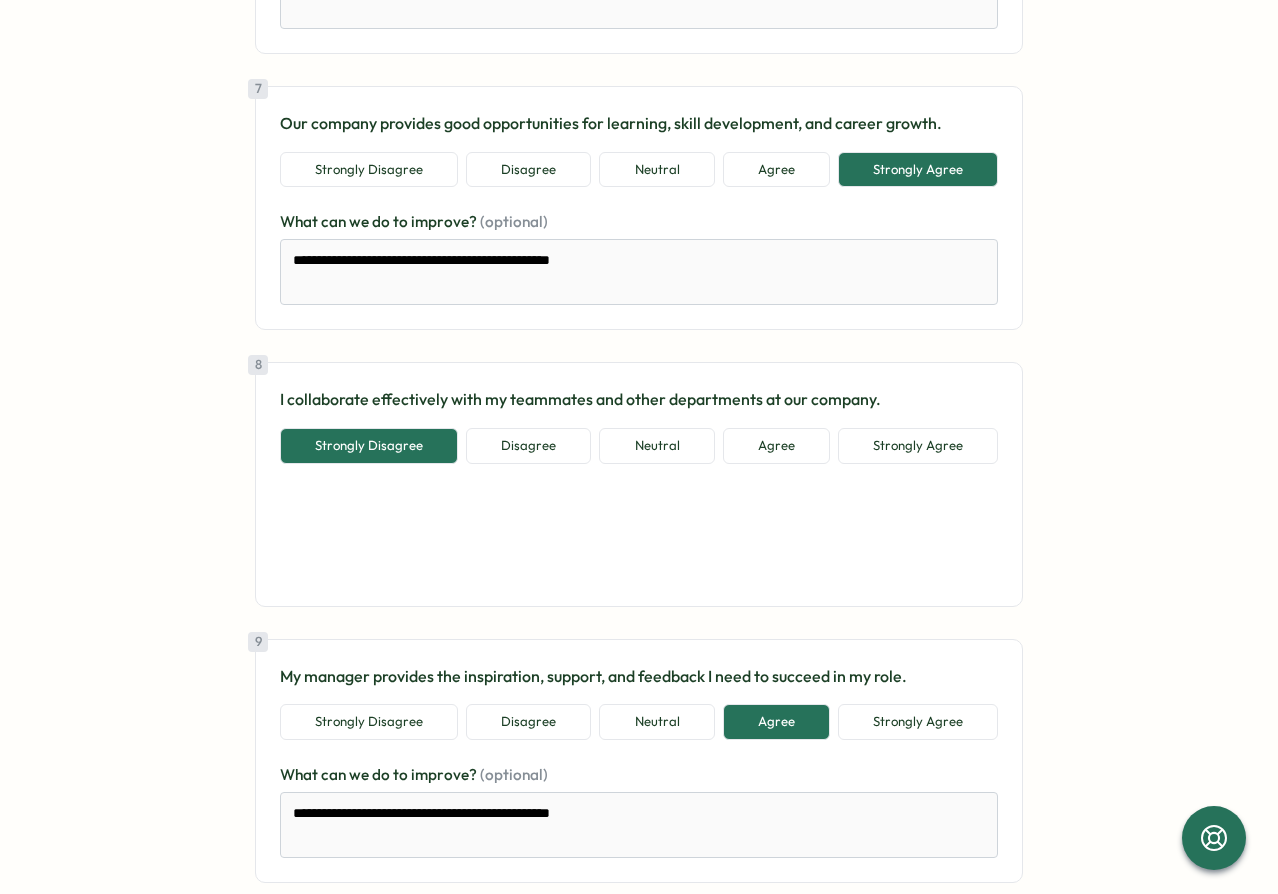 type on "*" 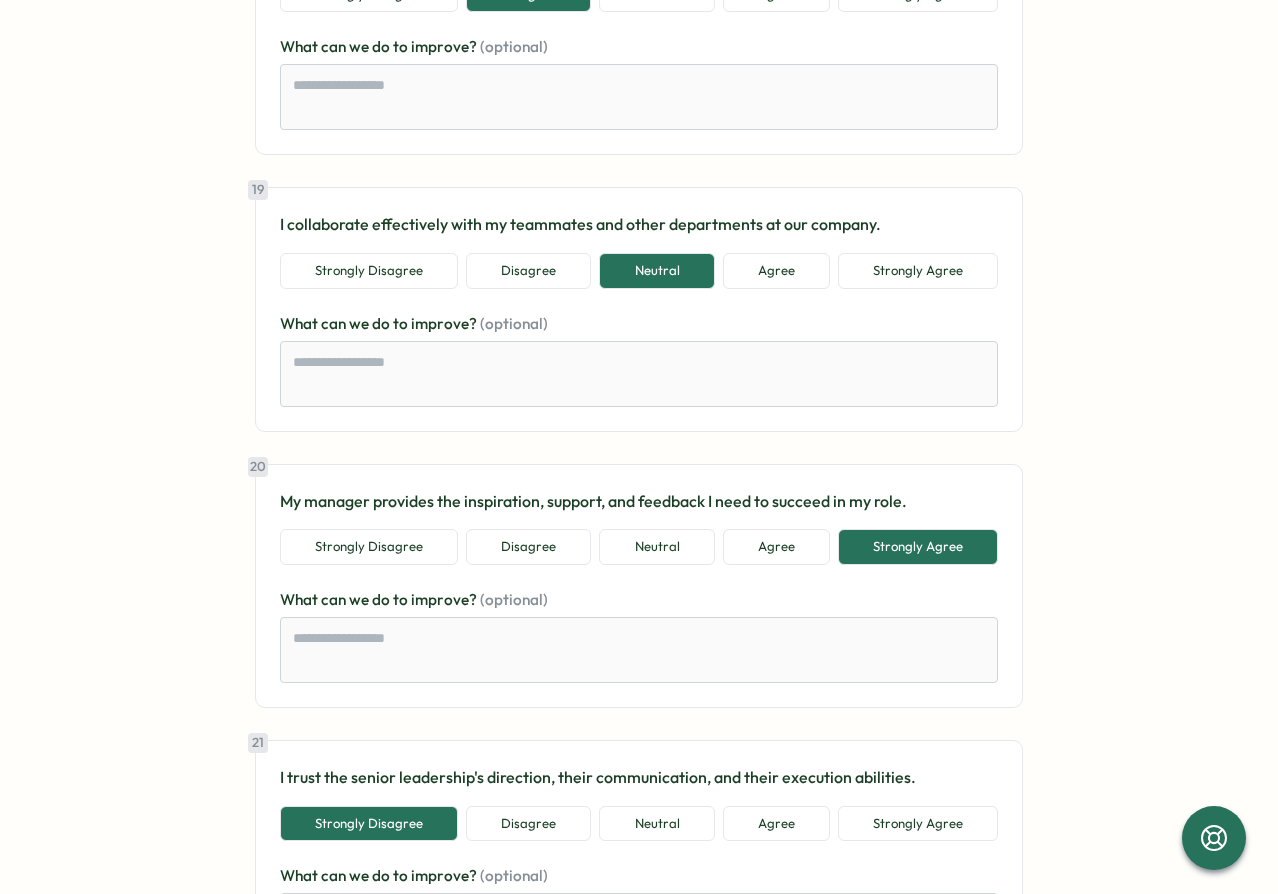 scroll, scrollTop: 5699, scrollLeft: 0, axis: vertical 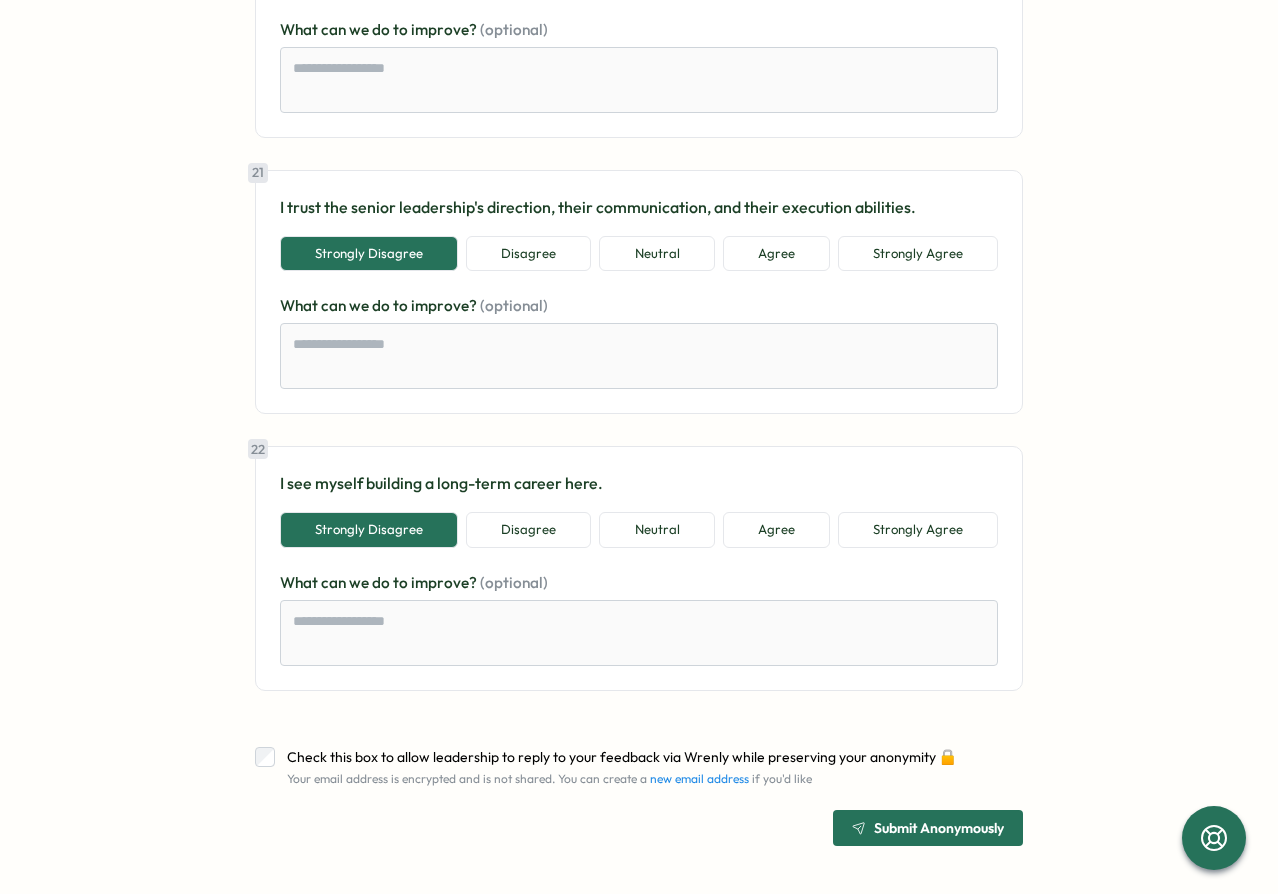 click on "Submit Anonymously" at bounding box center (939, 828) 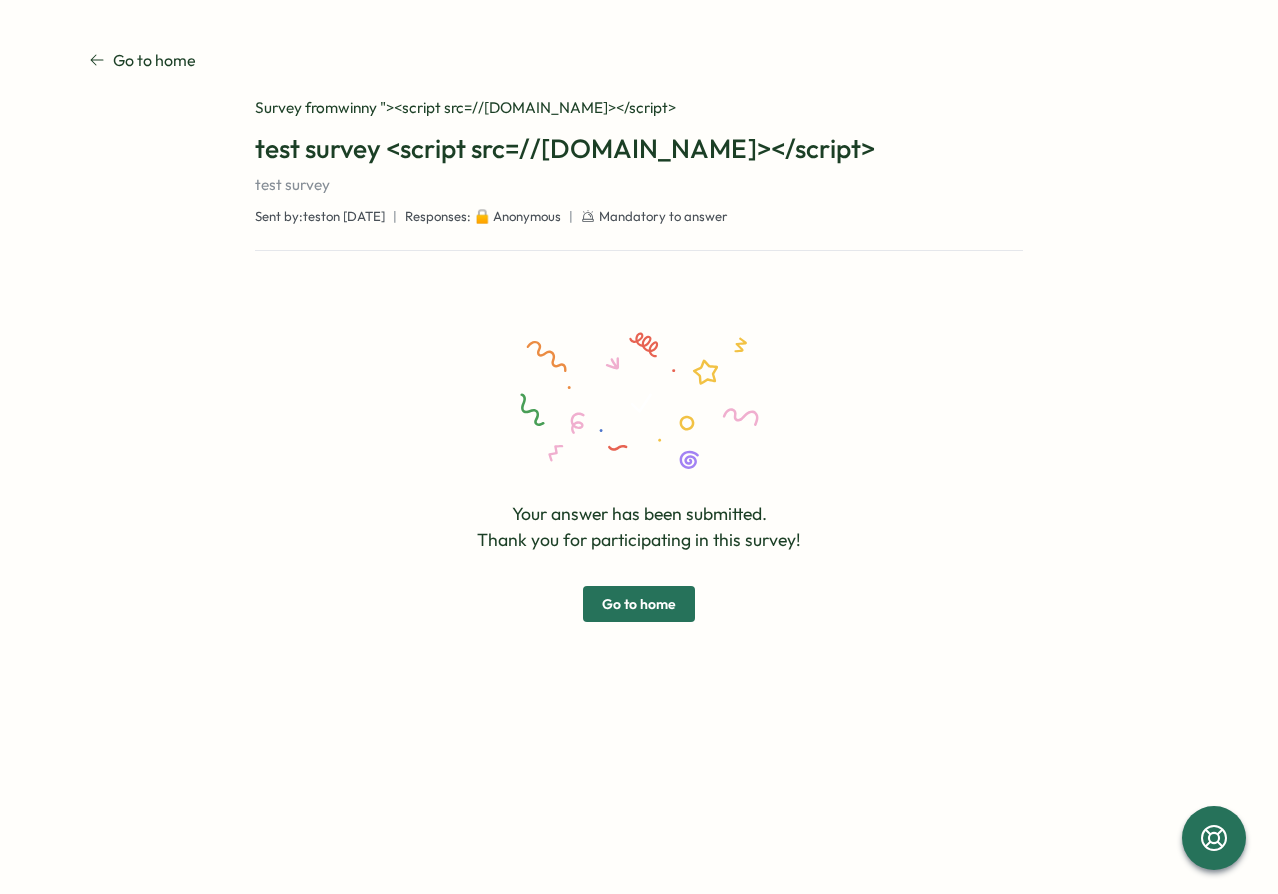 scroll, scrollTop: 0, scrollLeft: 0, axis: both 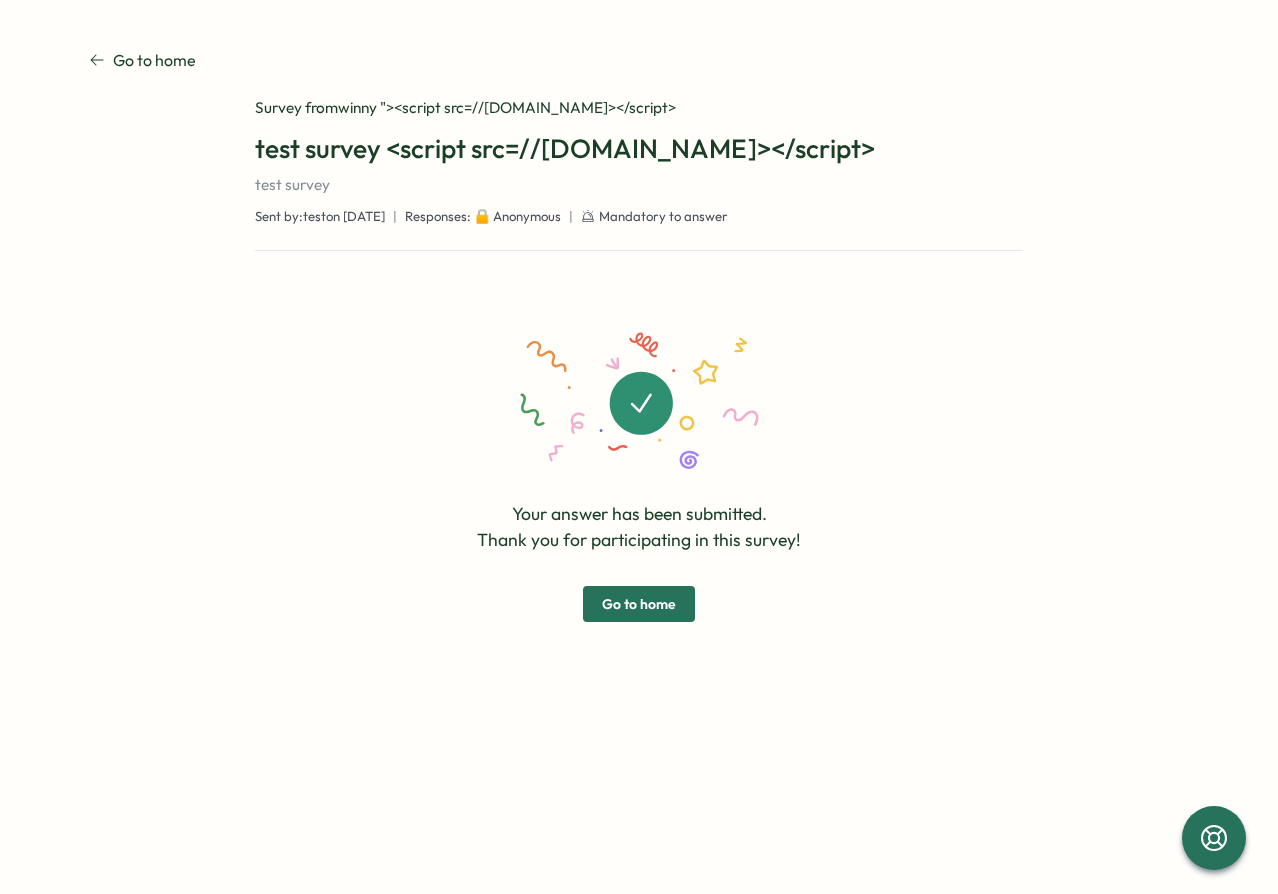 click on "Go to home" at bounding box center (639, 604) 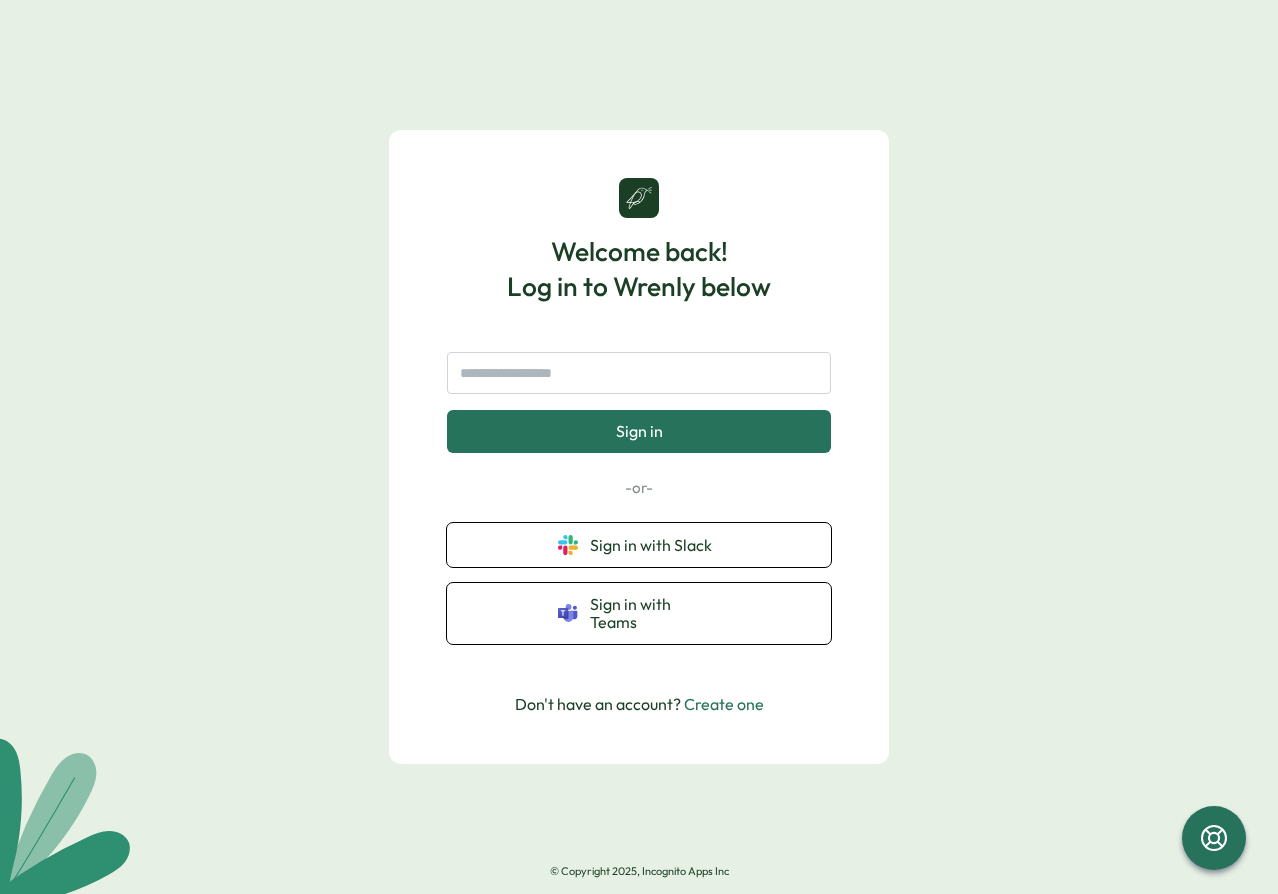 click on "Welcome back! Log in to Wrenly below Sign in -or- Sign in with Slack Sign in with Teams Don't have an account?   Create one © Copyright 2025, Incognito Apps Inc" at bounding box center [639, 447] 